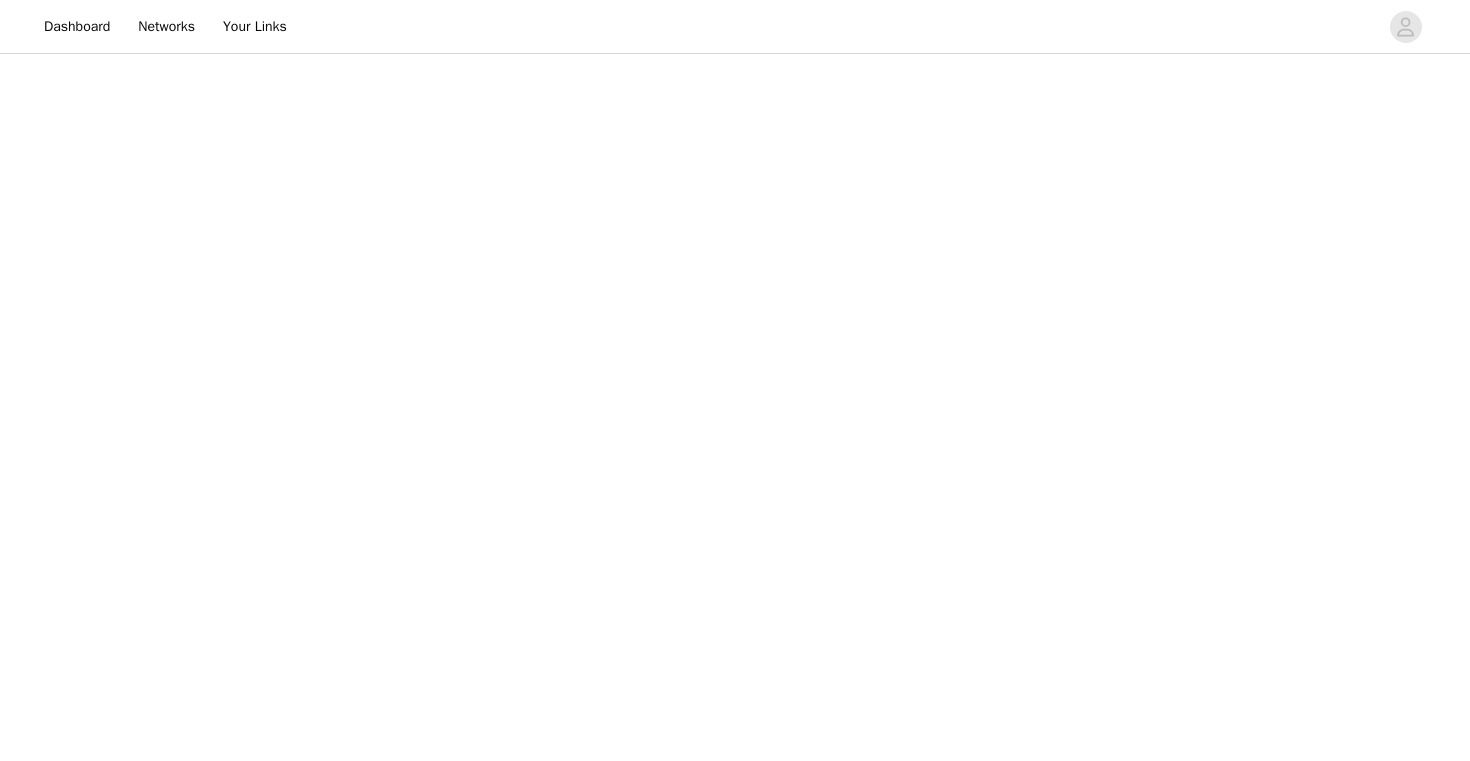 scroll, scrollTop: 0, scrollLeft: 0, axis: both 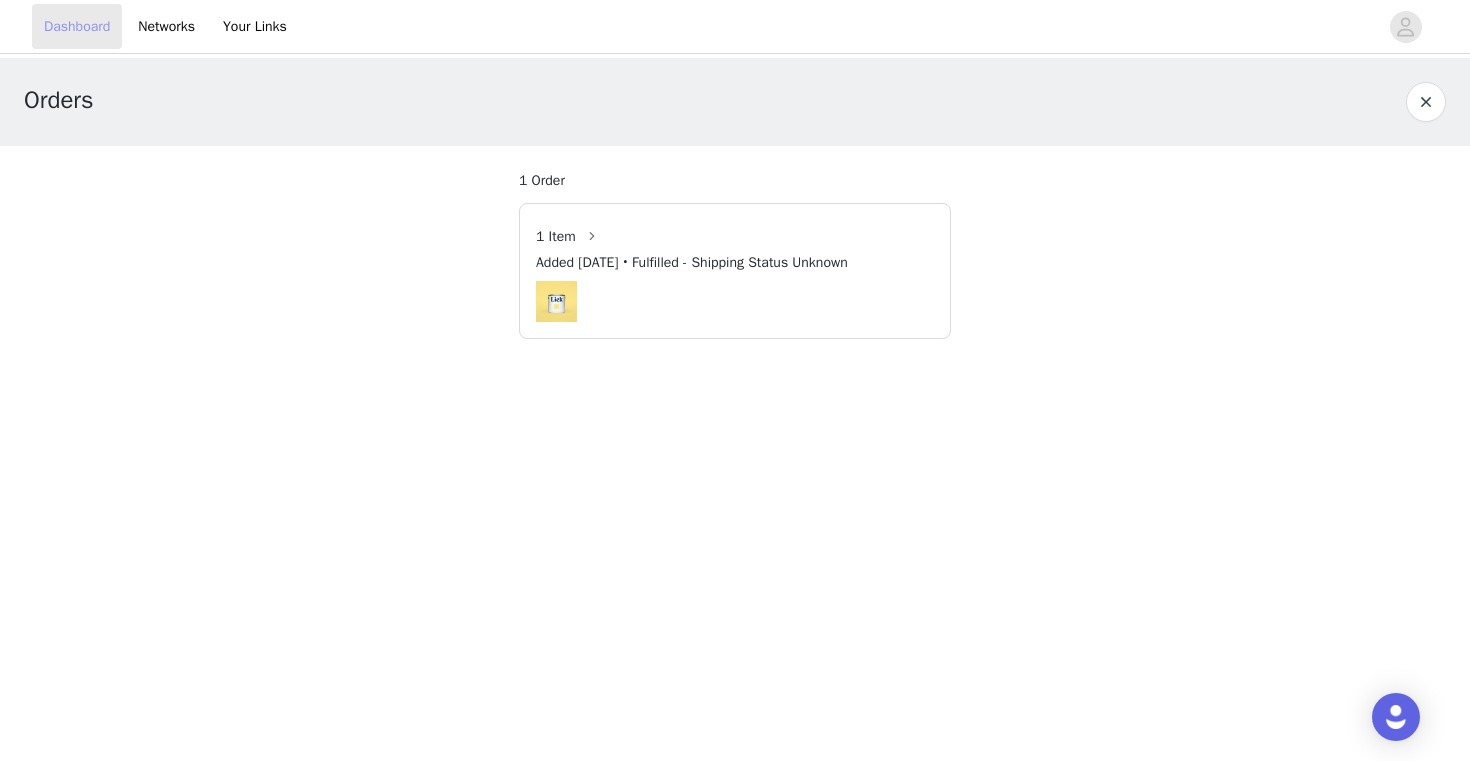 click on "Dashboard" at bounding box center (77, 26) 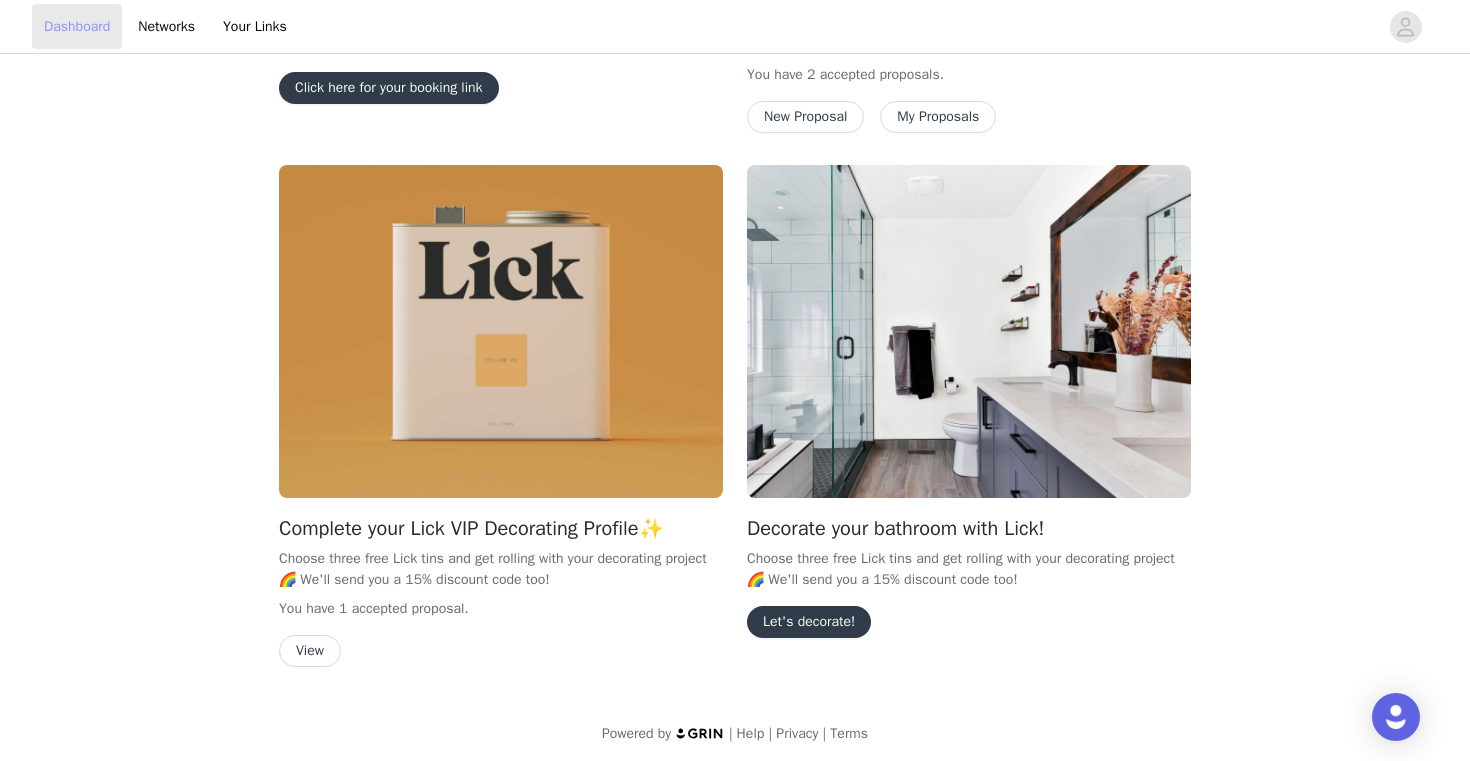 scroll, scrollTop: 1253, scrollLeft: 0, axis: vertical 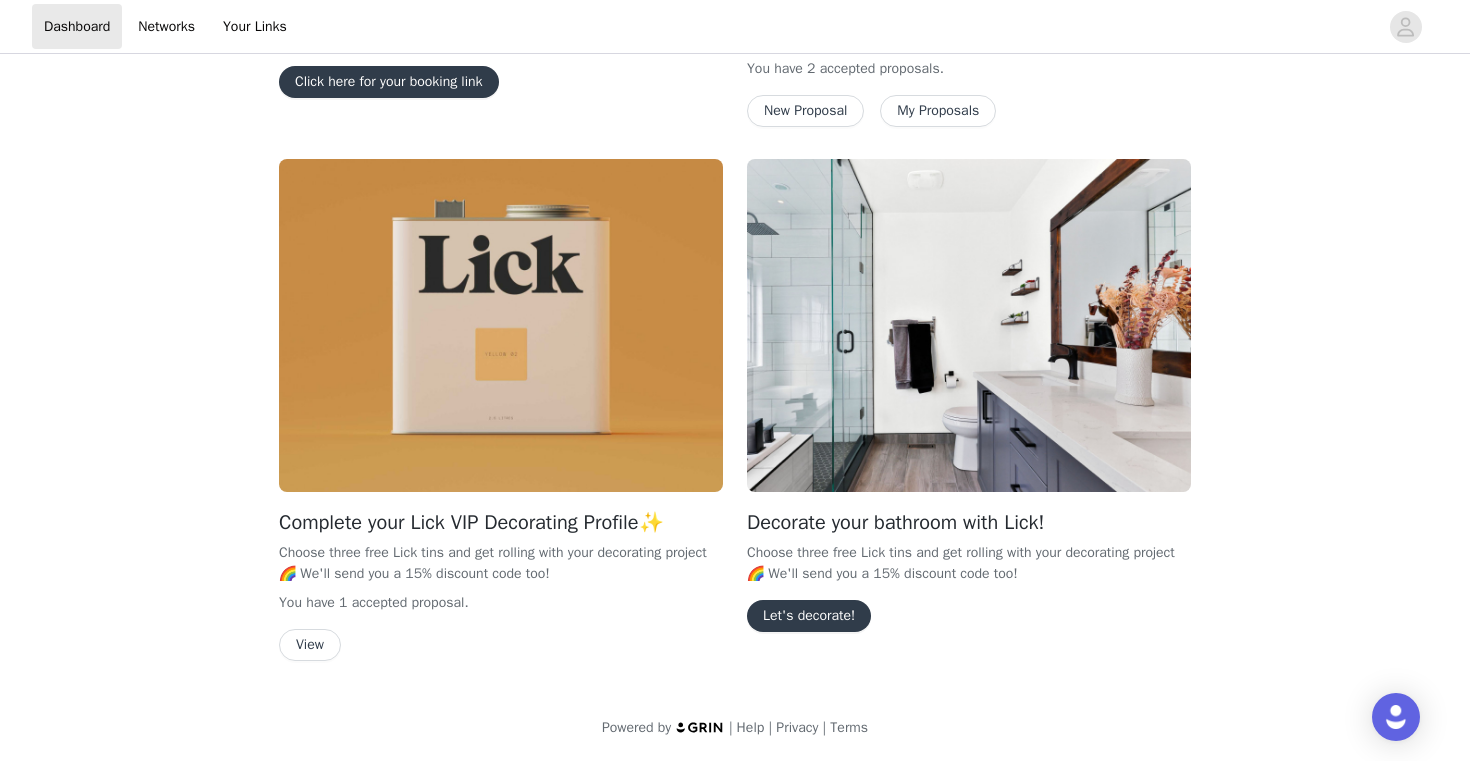 click on "Let's decorate!" at bounding box center (809, 616) 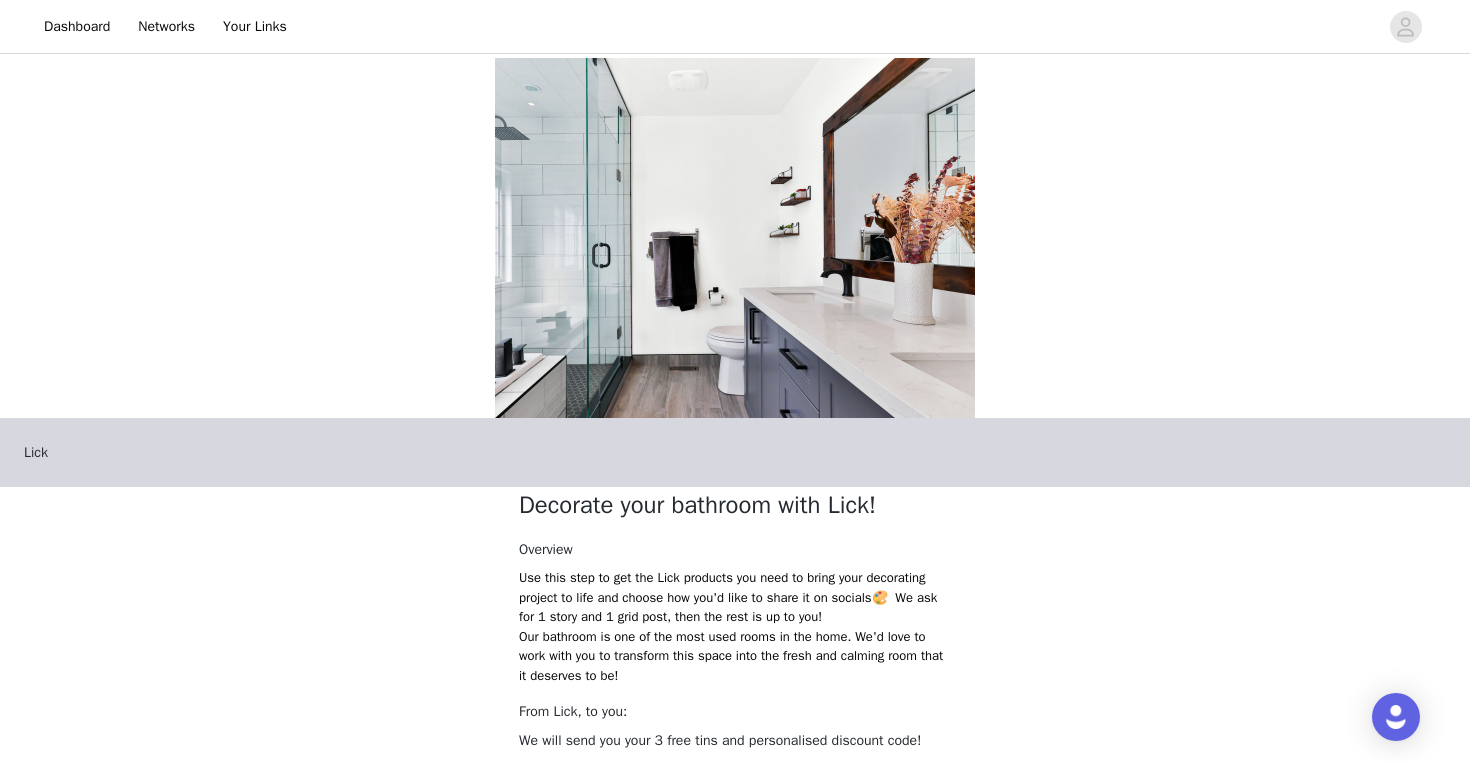 scroll, scrollTop: 353, scrollLeft: 0, axis: vertical 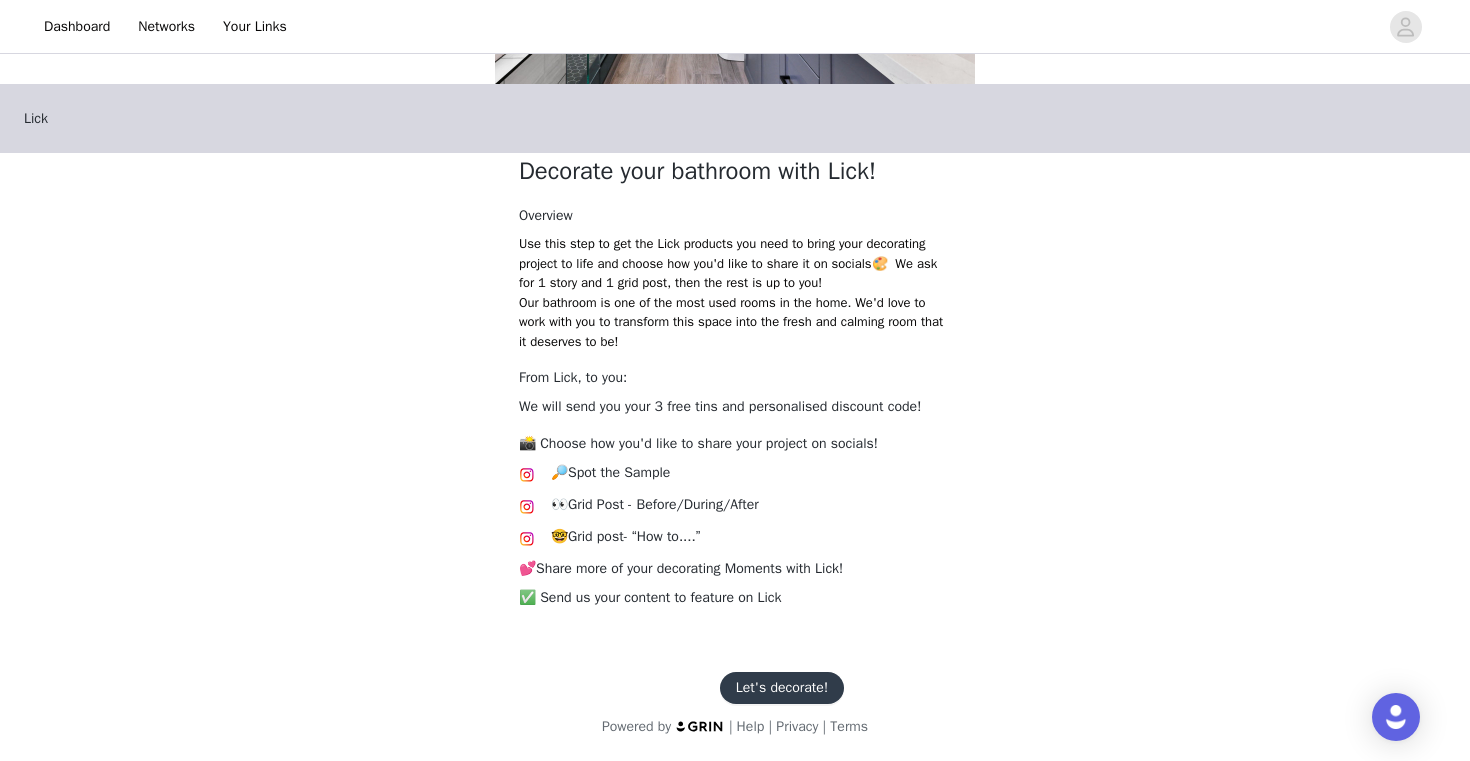 click on "Let's decorate!" at bounding box center (782, 688) 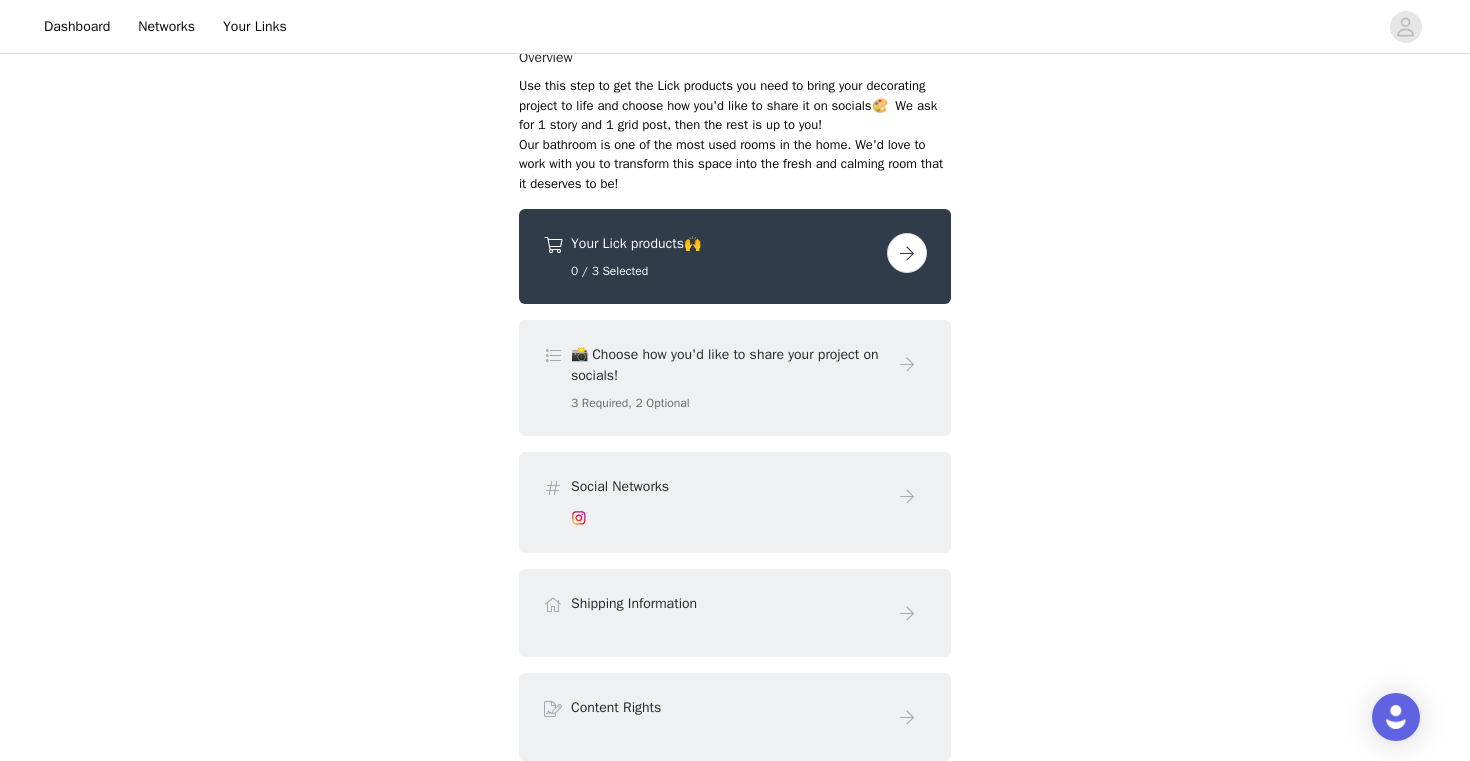 scroll, scrollTop: 158, scrollLeft: 0, axis: vertical 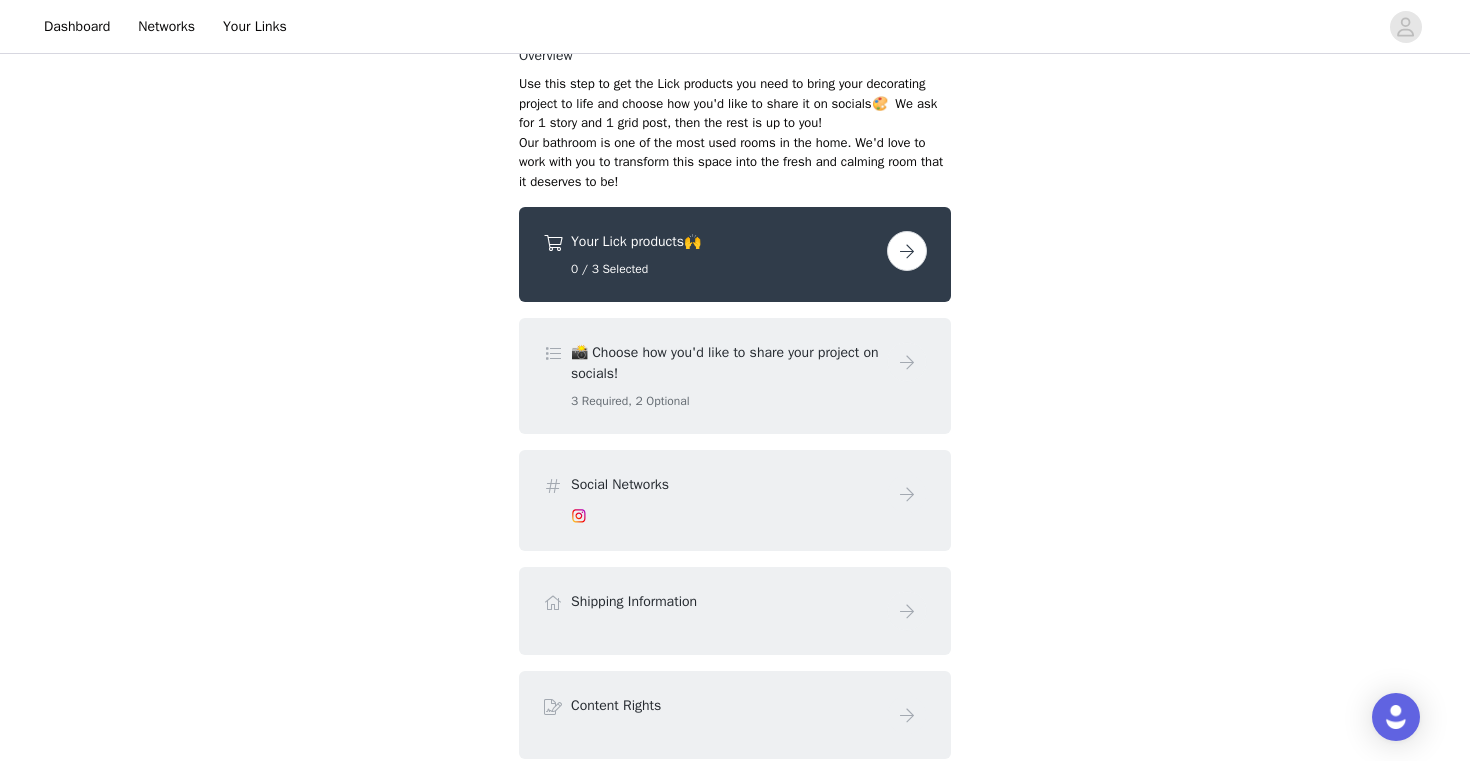 click at bounding box center [907, 251] 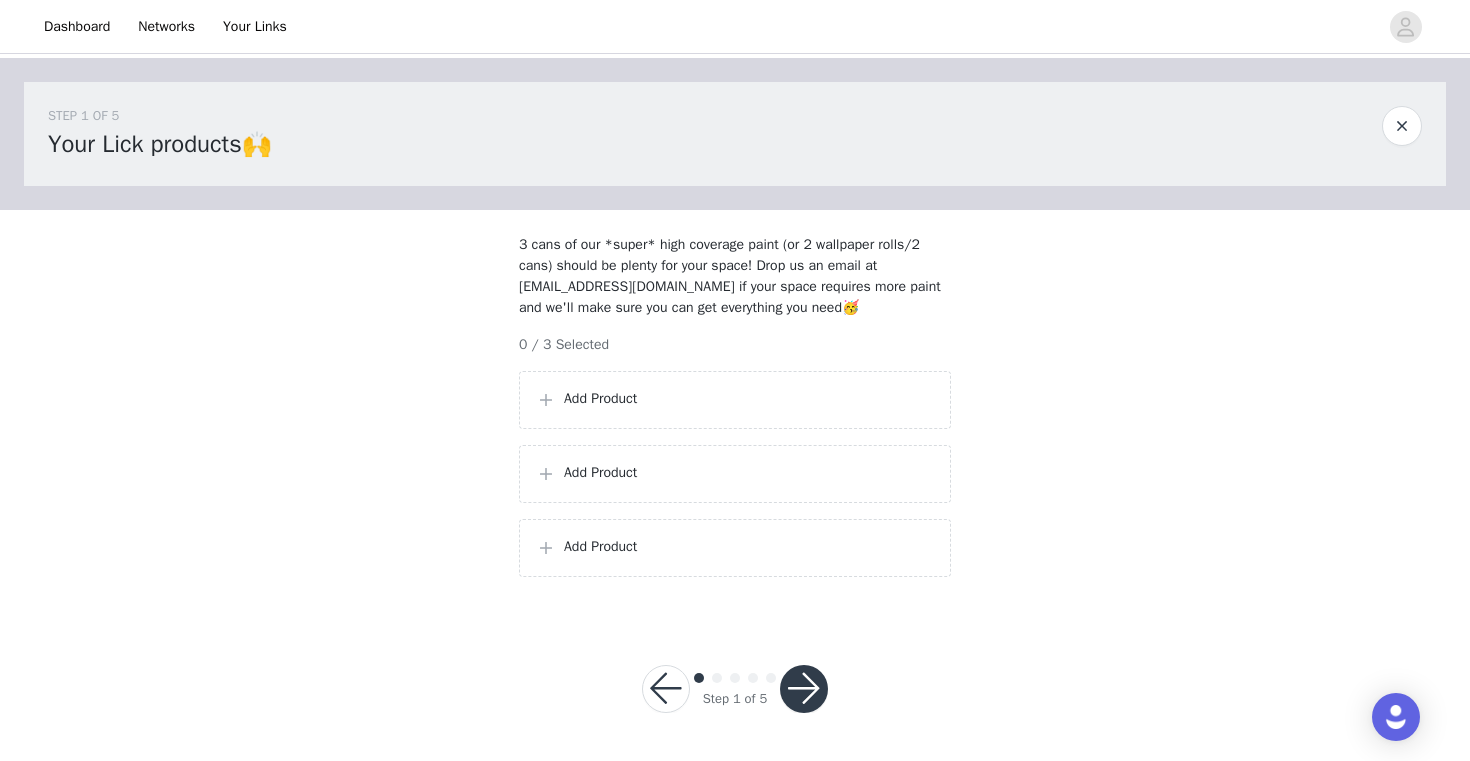 click on "Add Product" at bounding box center [749, 398] 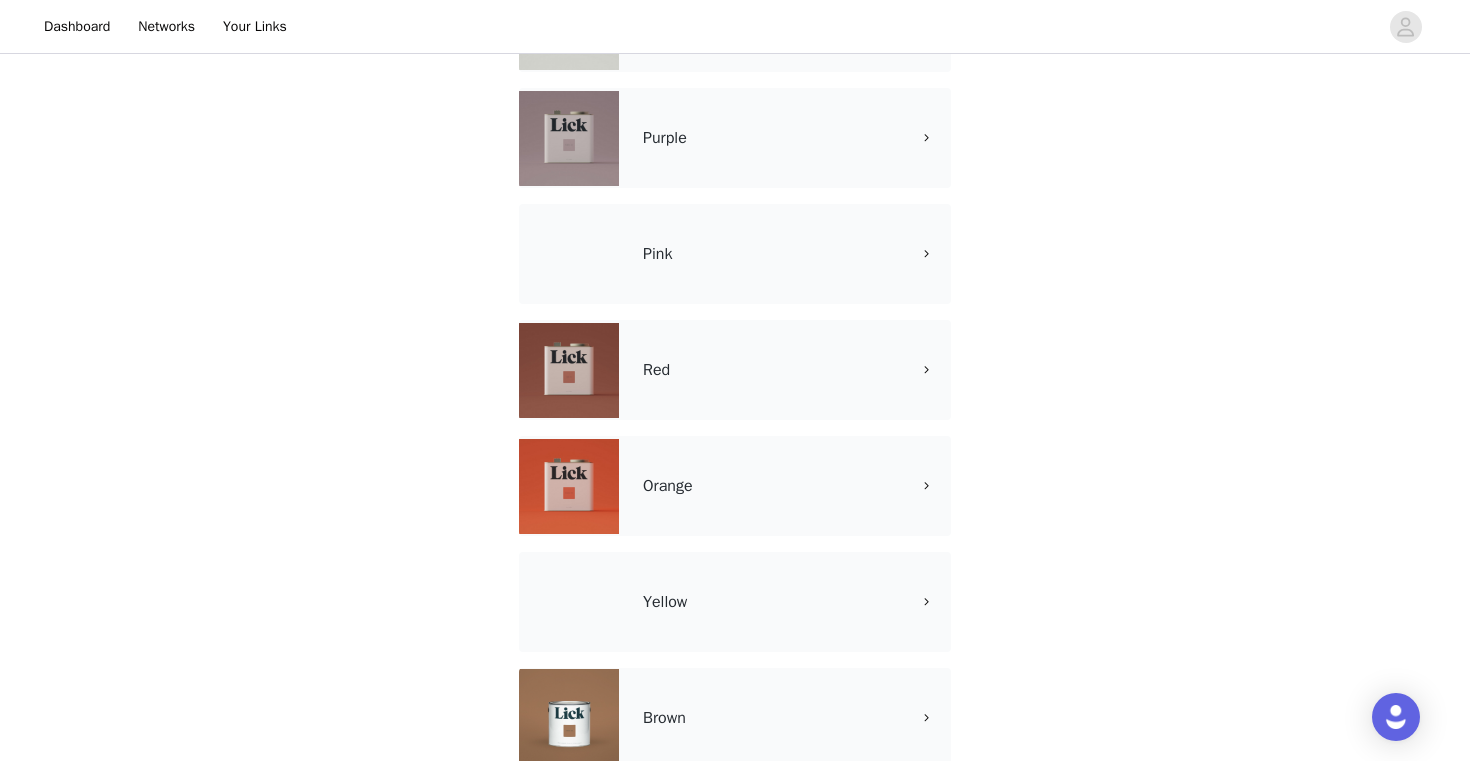 scroll, scrollTop: 996, scrollLeft: 0, axis: vertical 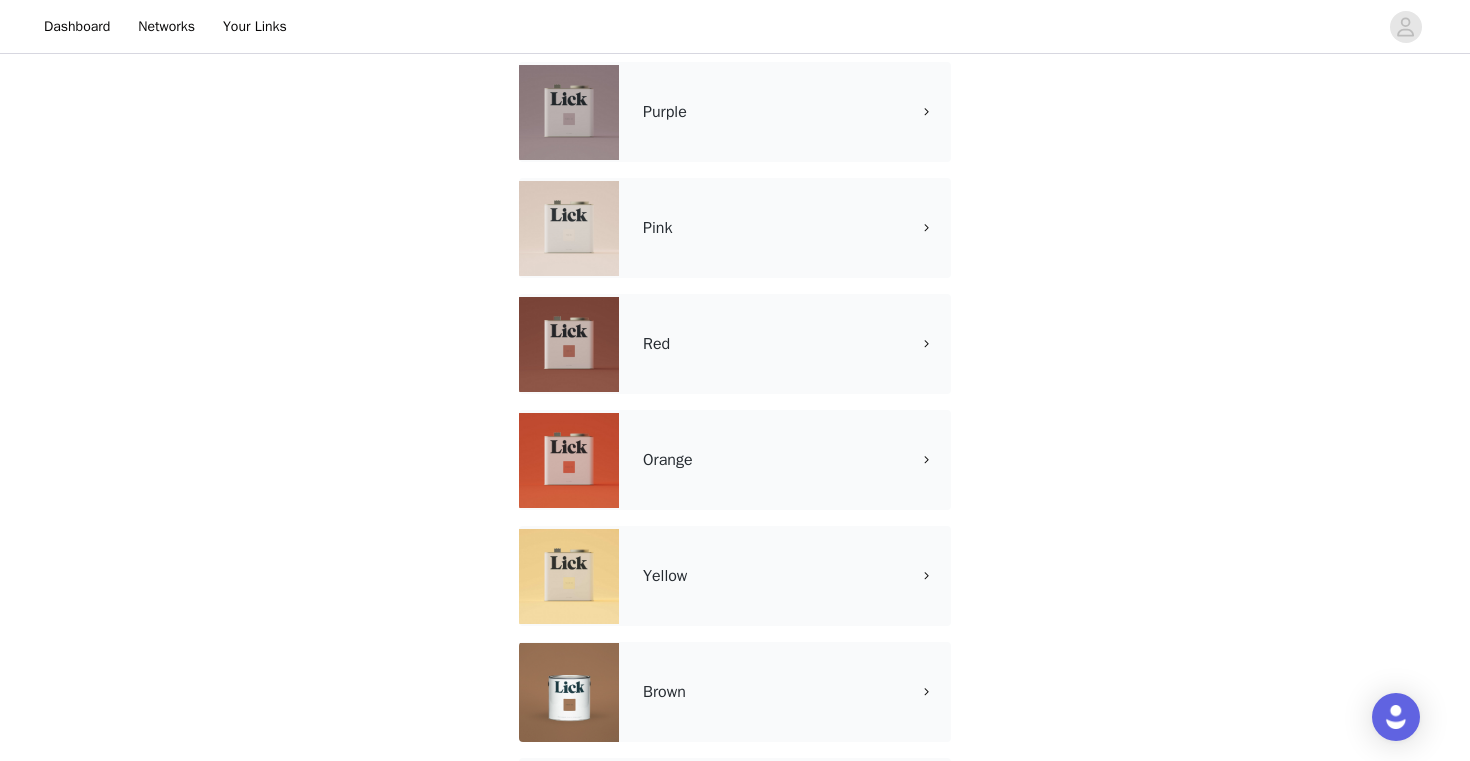 click on "Red" at bounding box center [735, 344] 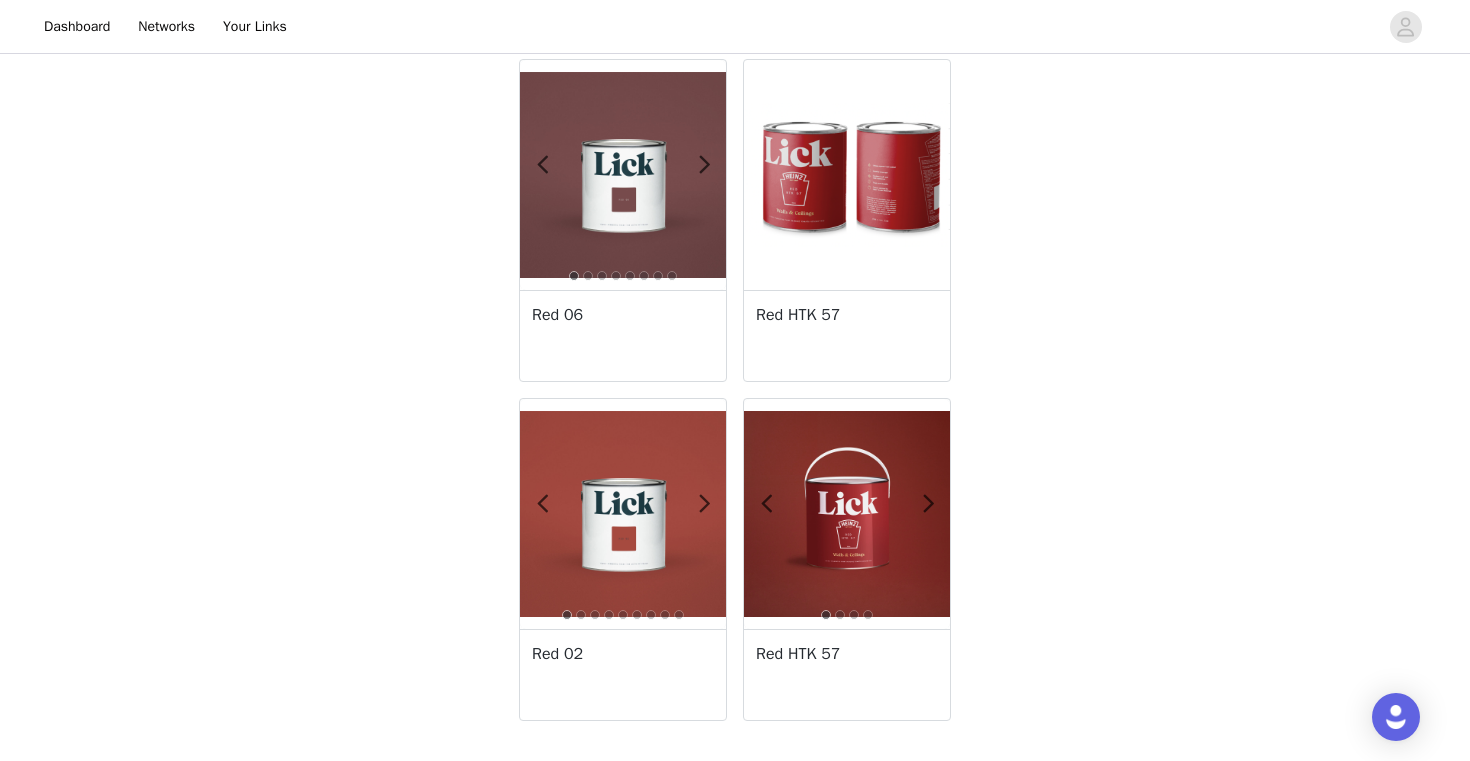 scroll, scrollTop: 749, scrollLeft: 0, axis: vertical 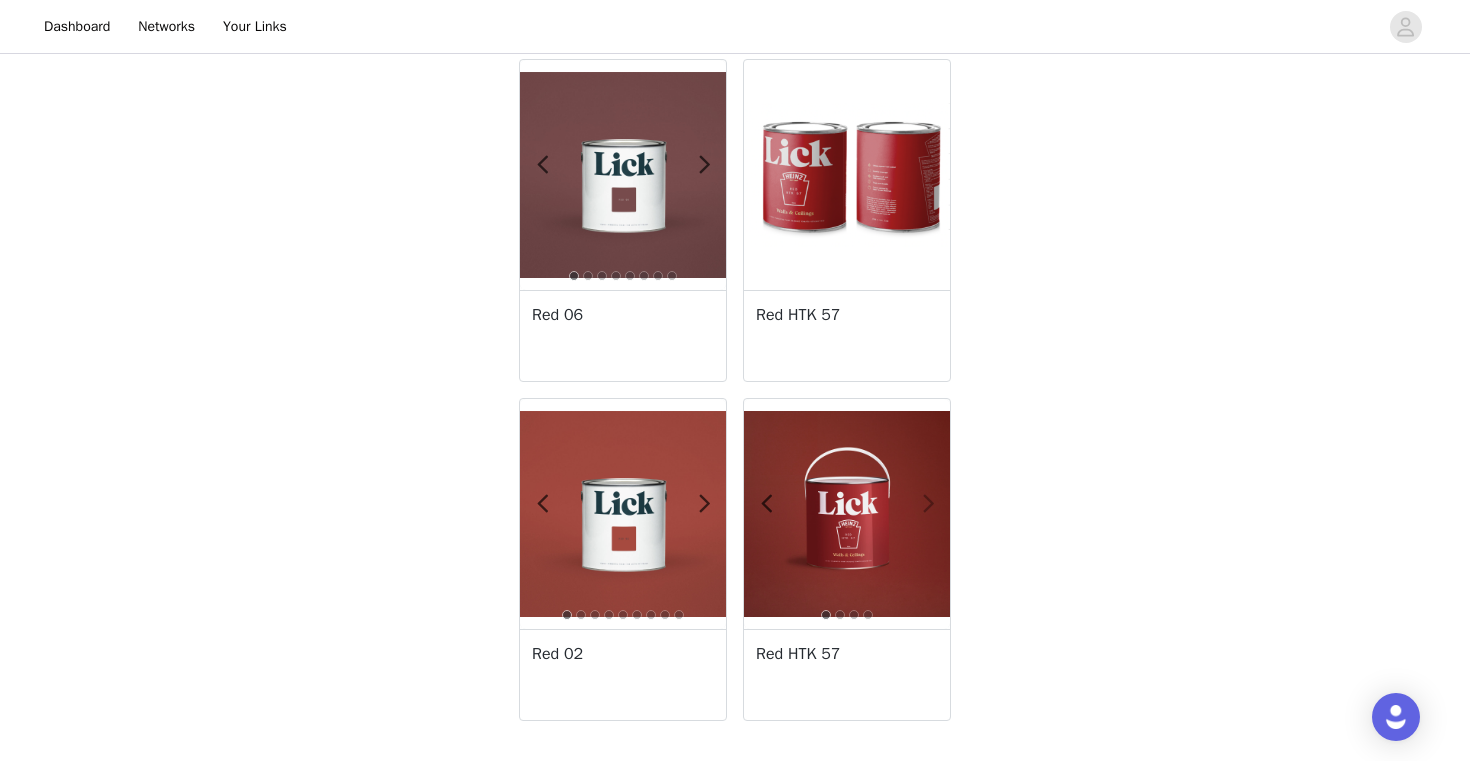 click at bounding box center (928, 504) 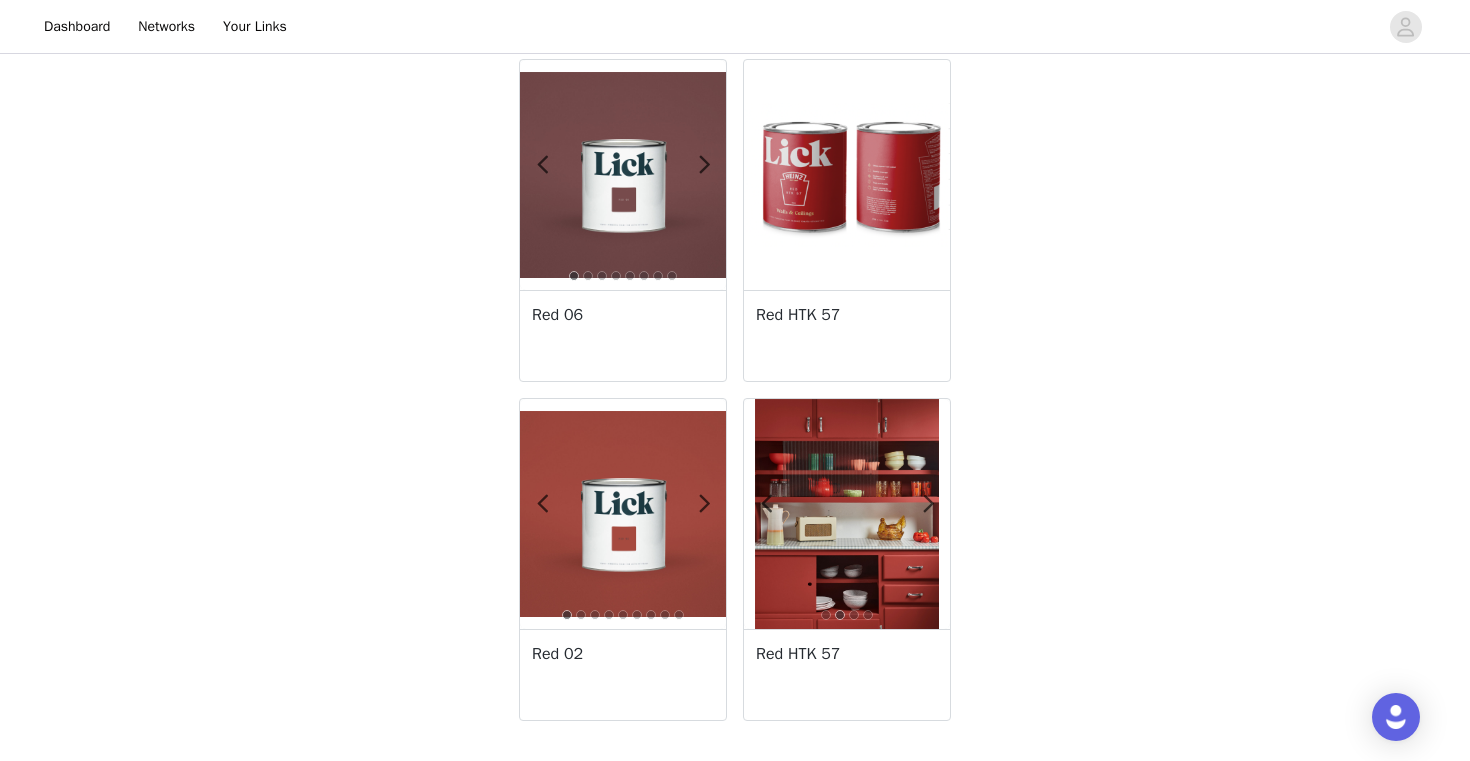 click at bounding box center [623, 514] 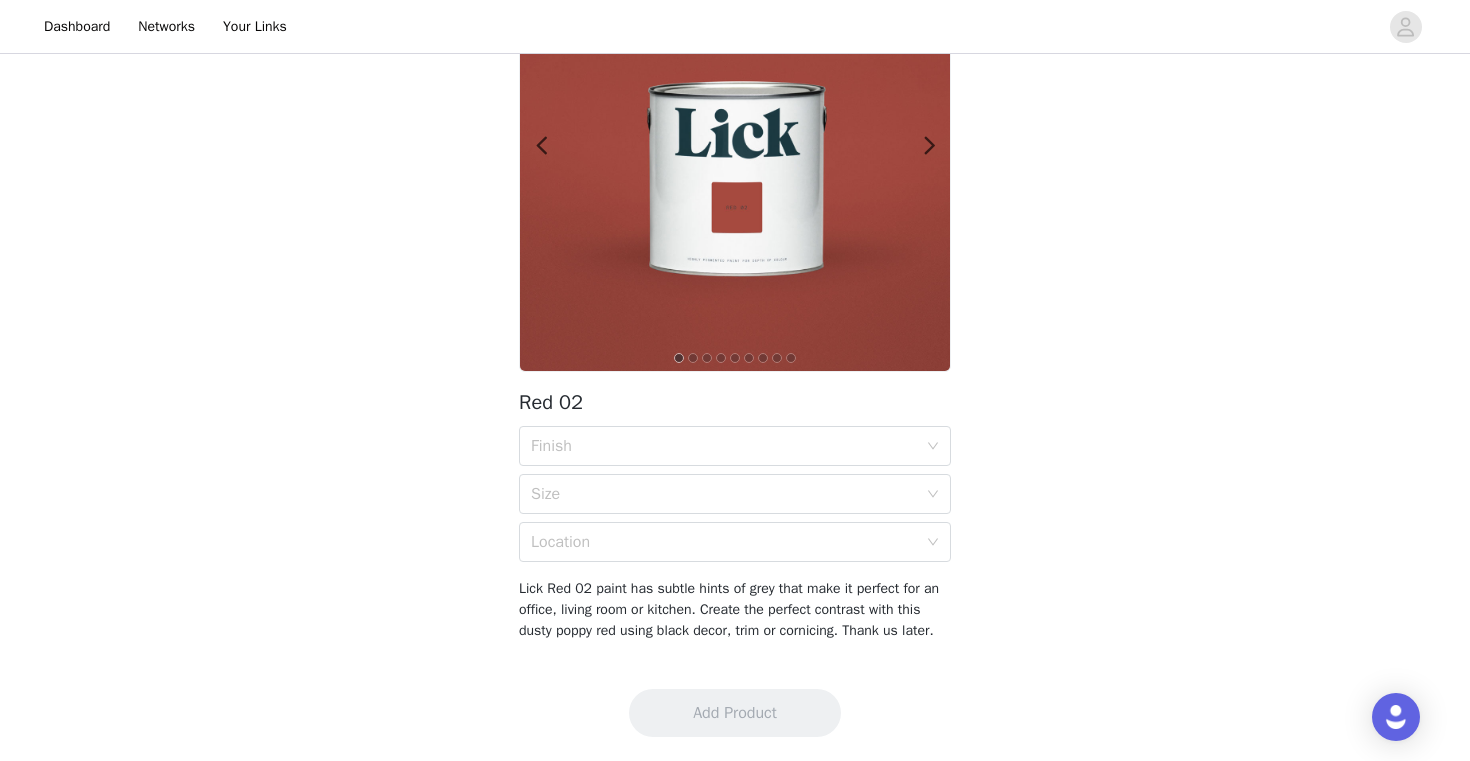 scroll, scrollTop: 203, scrollLeft: 0, axis: vertical 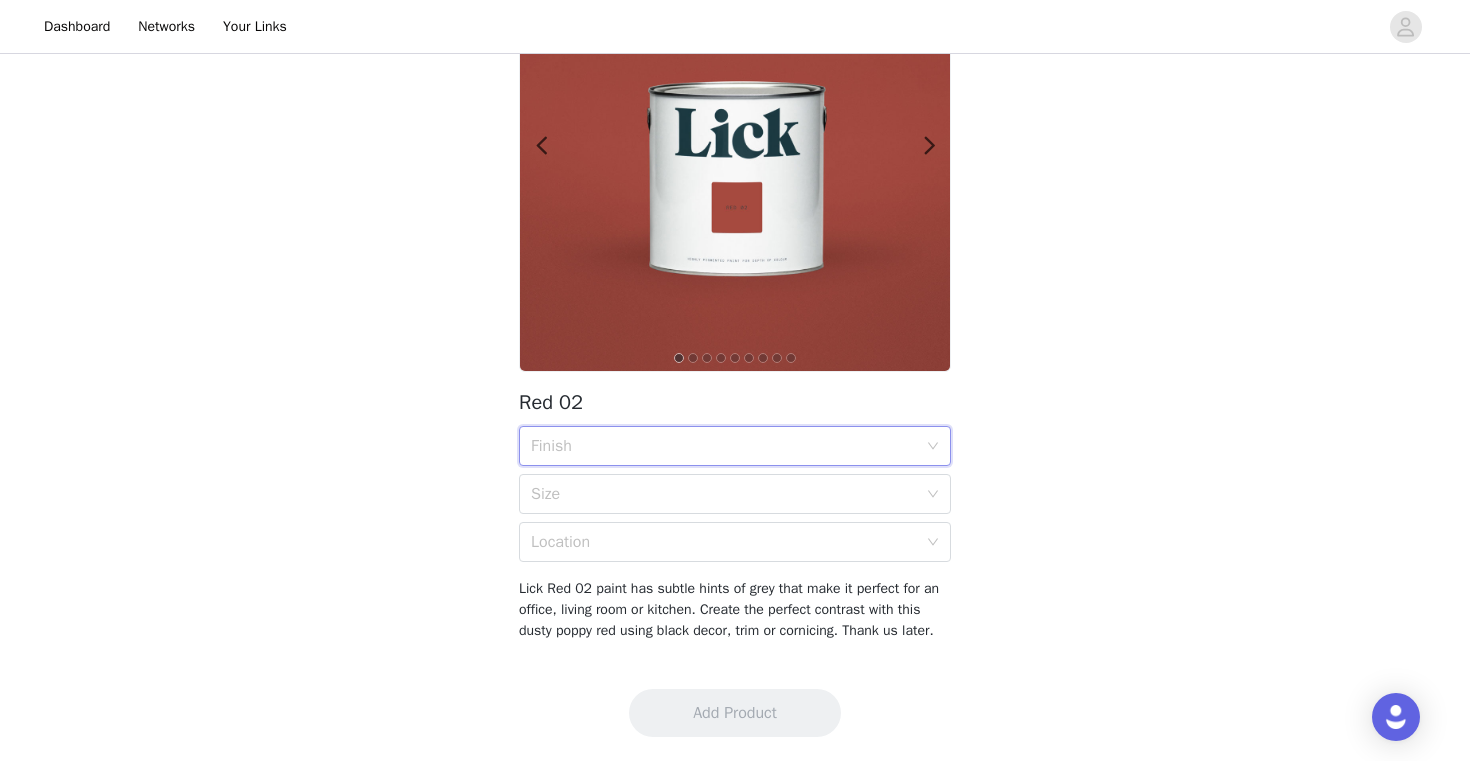 click on "Finish" at bounding box center [728, 446] 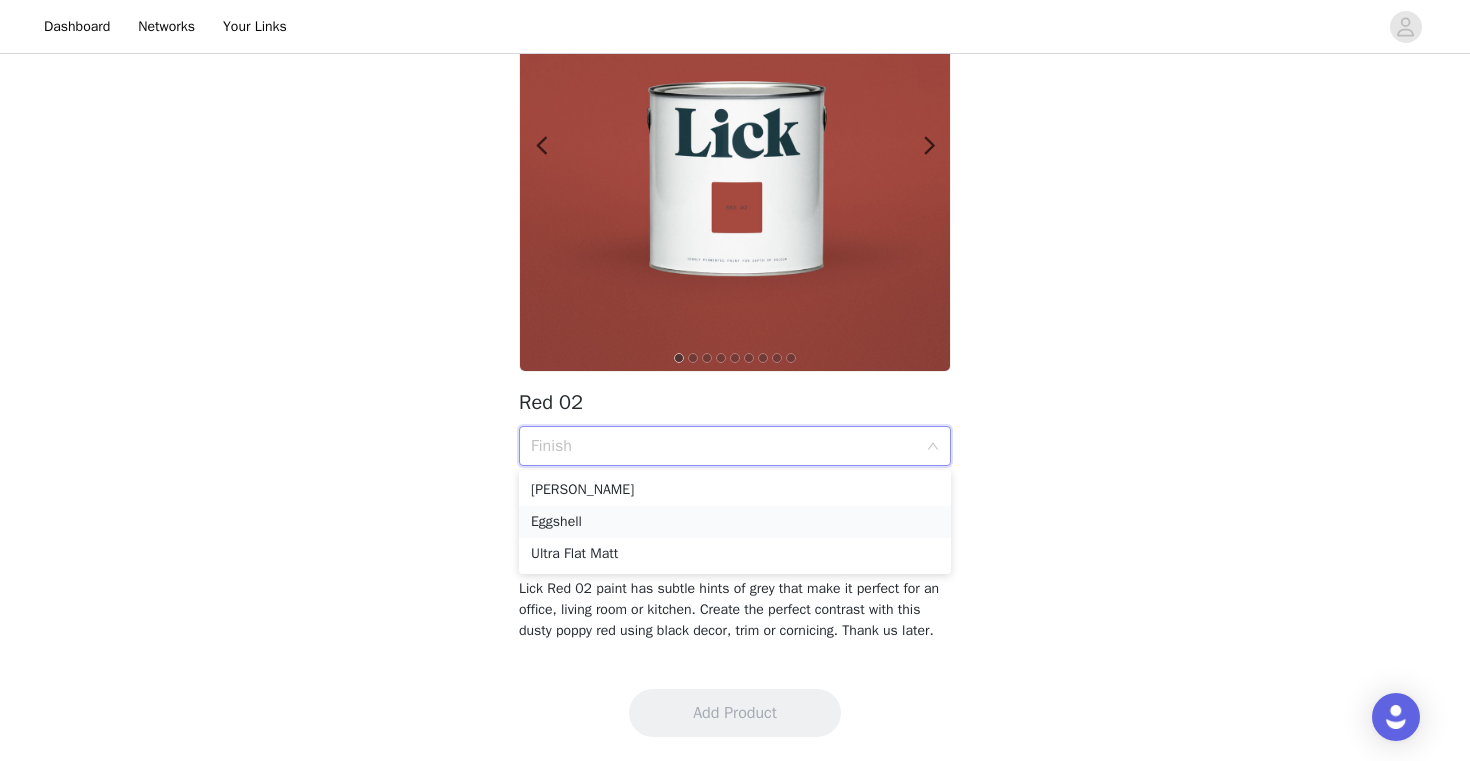 click on "Eggshell" at bounding box center [735, 522] 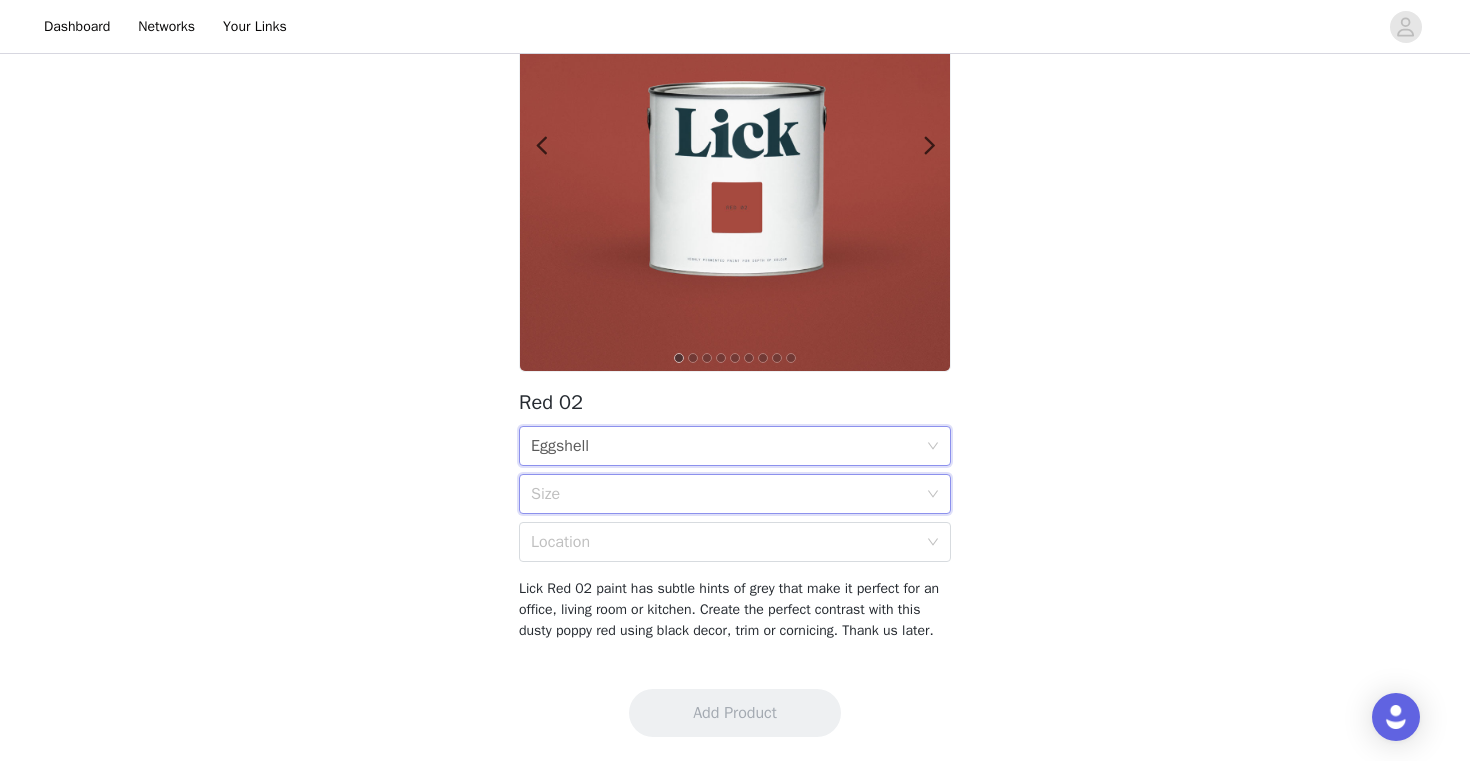 click on "Size" at bounding box center (728, 494) 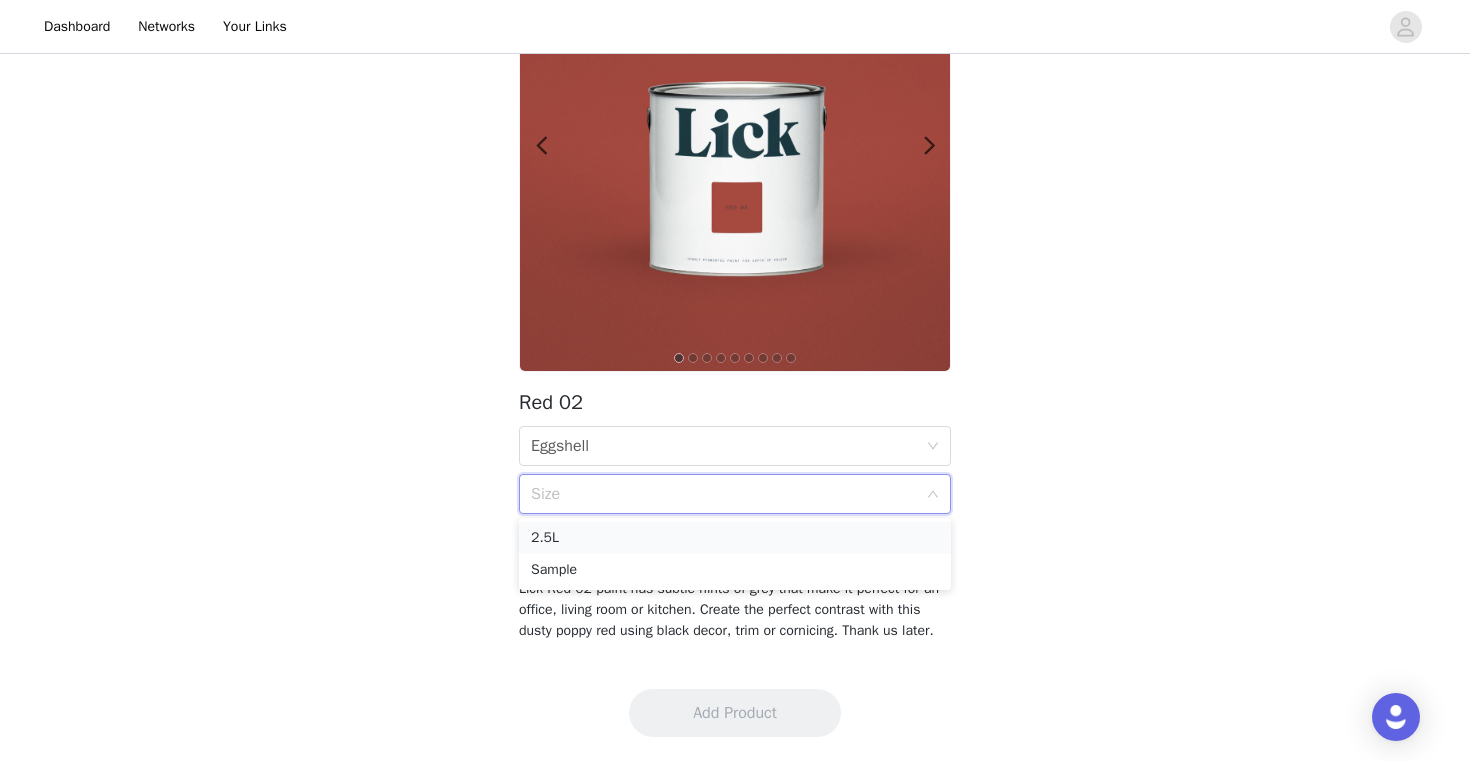 click on "2.5L" at bounding box center (735, 538) 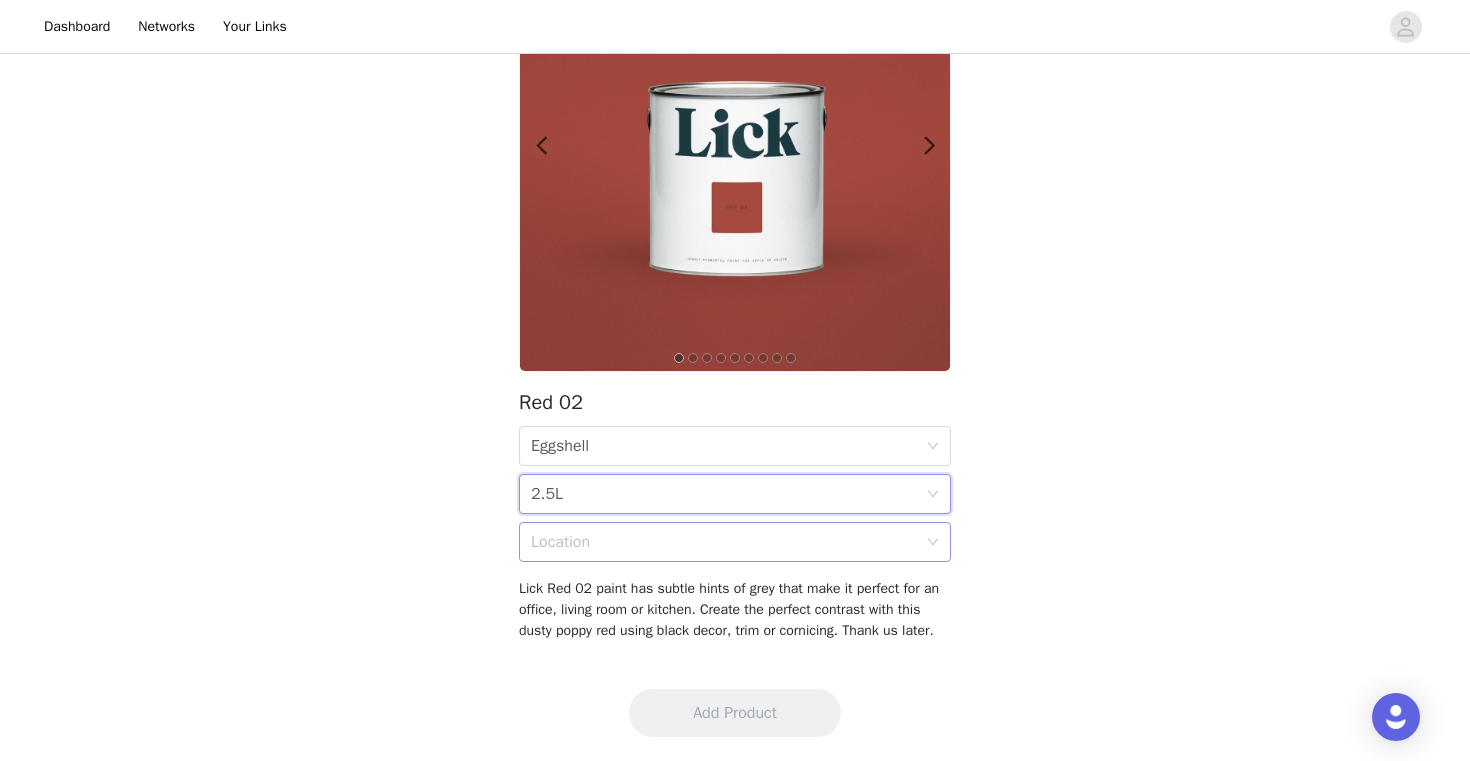 click on "Location" at bounding box center (724, 542) 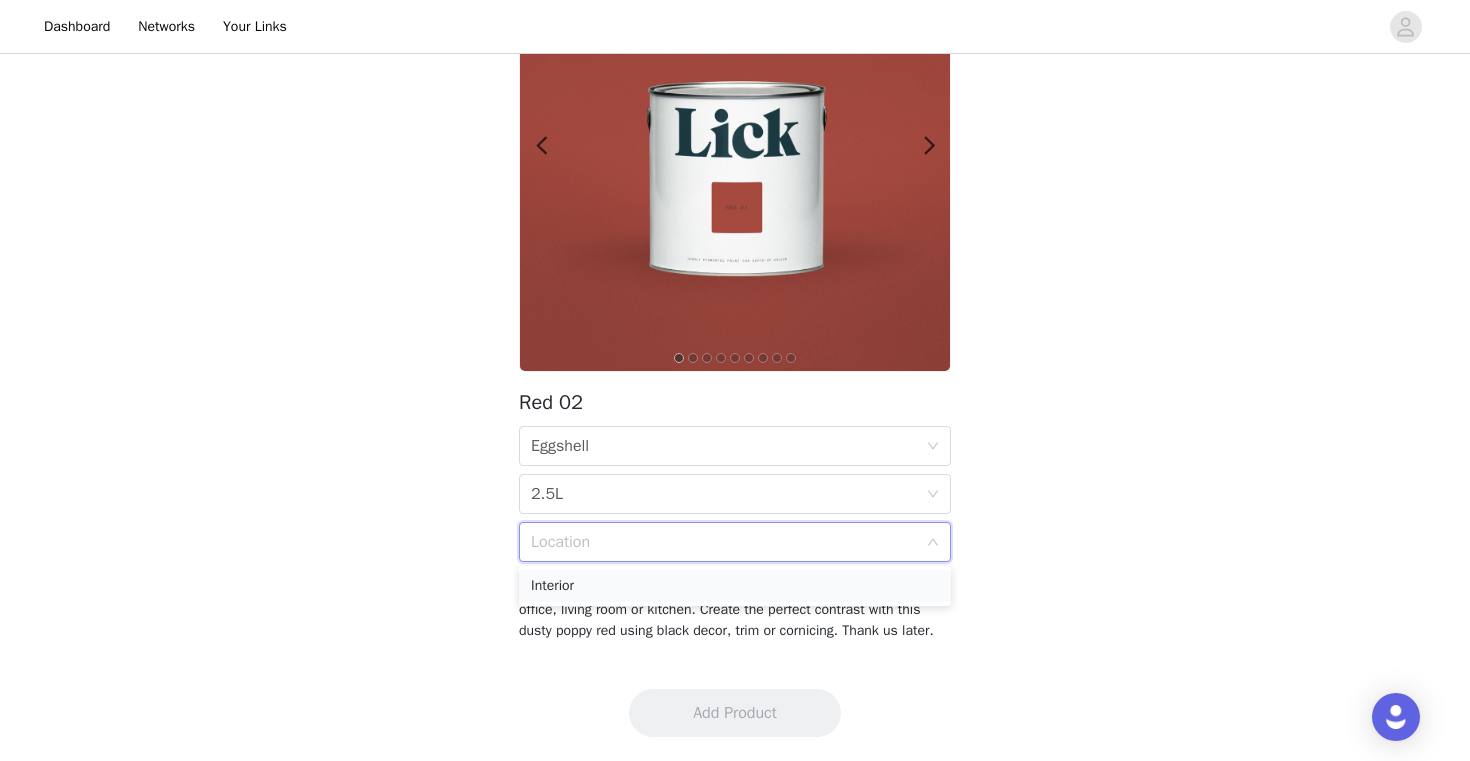 click on "Interior" at bounding box center (735, 586) 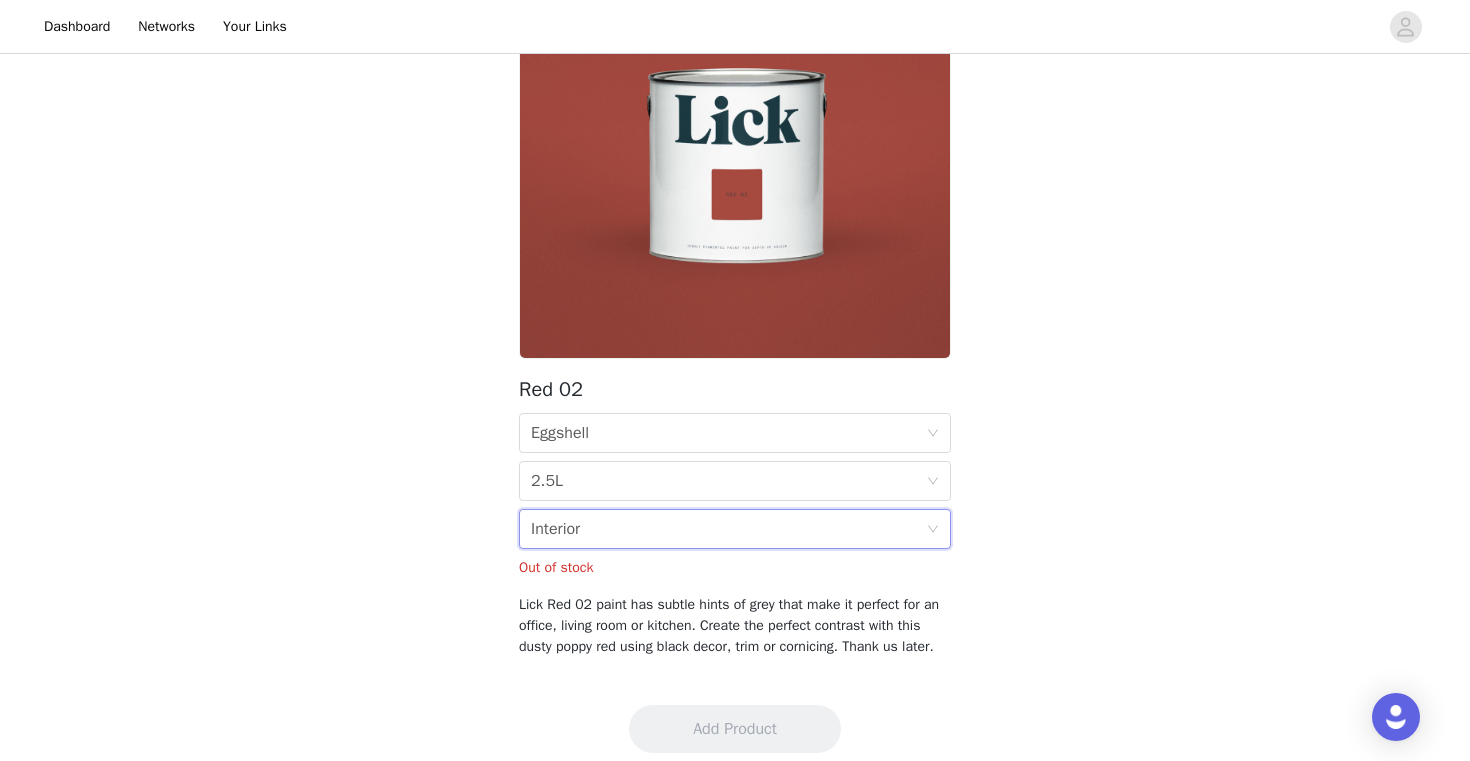 scroll, scrollTop: 240, scrollLeft: 0, axis: vertical 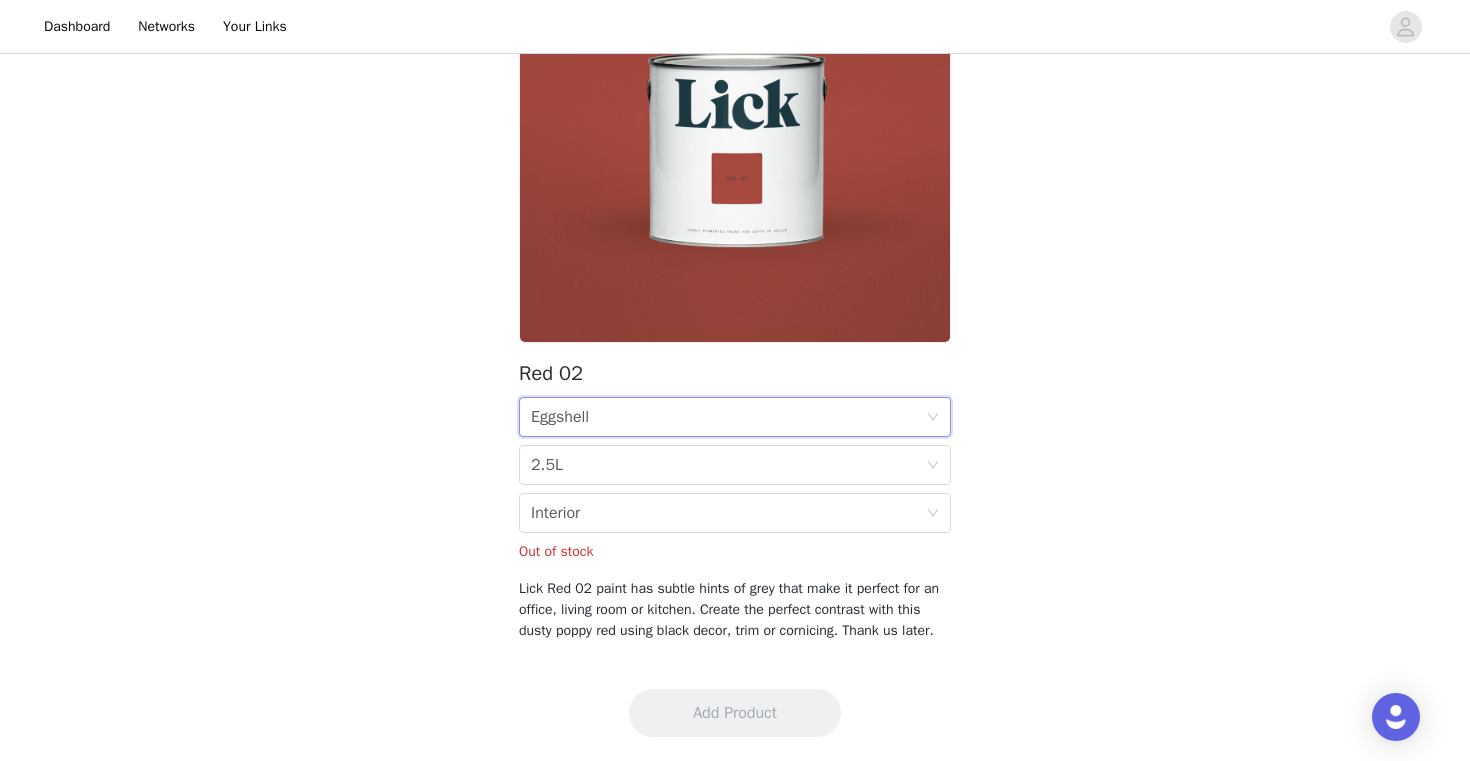 click on "Finish Eggshell" at bounding box center [728, 417] 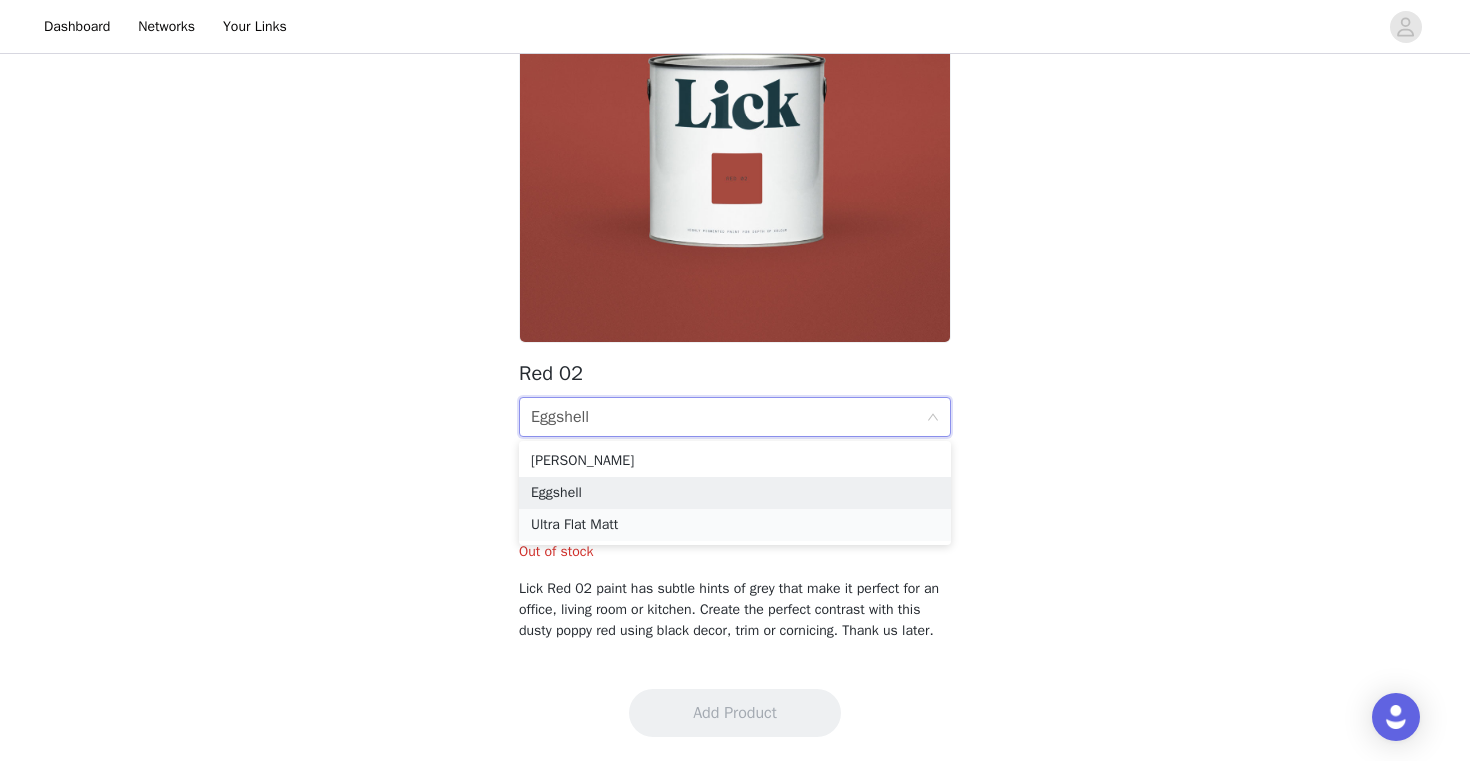 click on "Ultra Flat Matt" at bounding box center [735, 525] 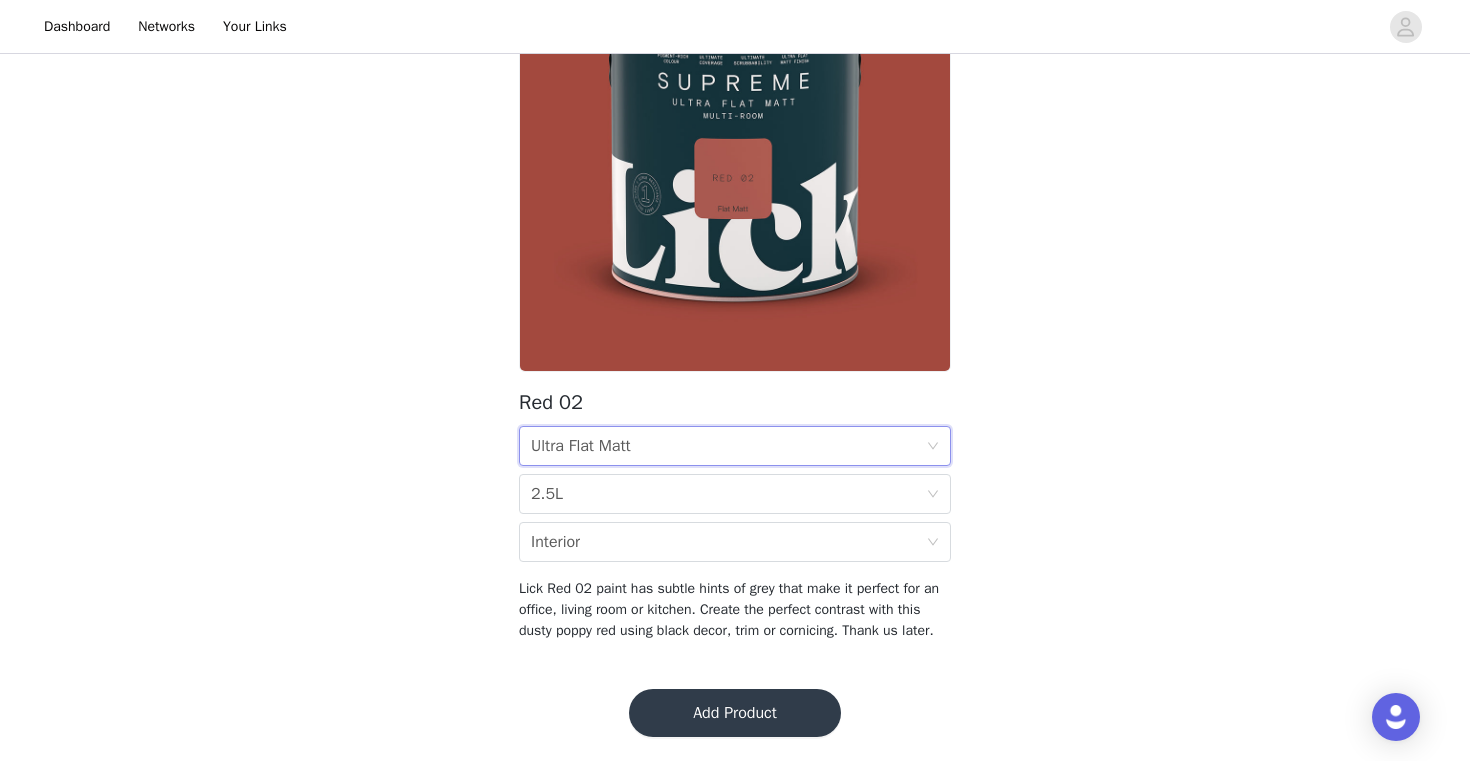 scroll, scrollTop: 211, scrollLeft: 0, axis: vertical 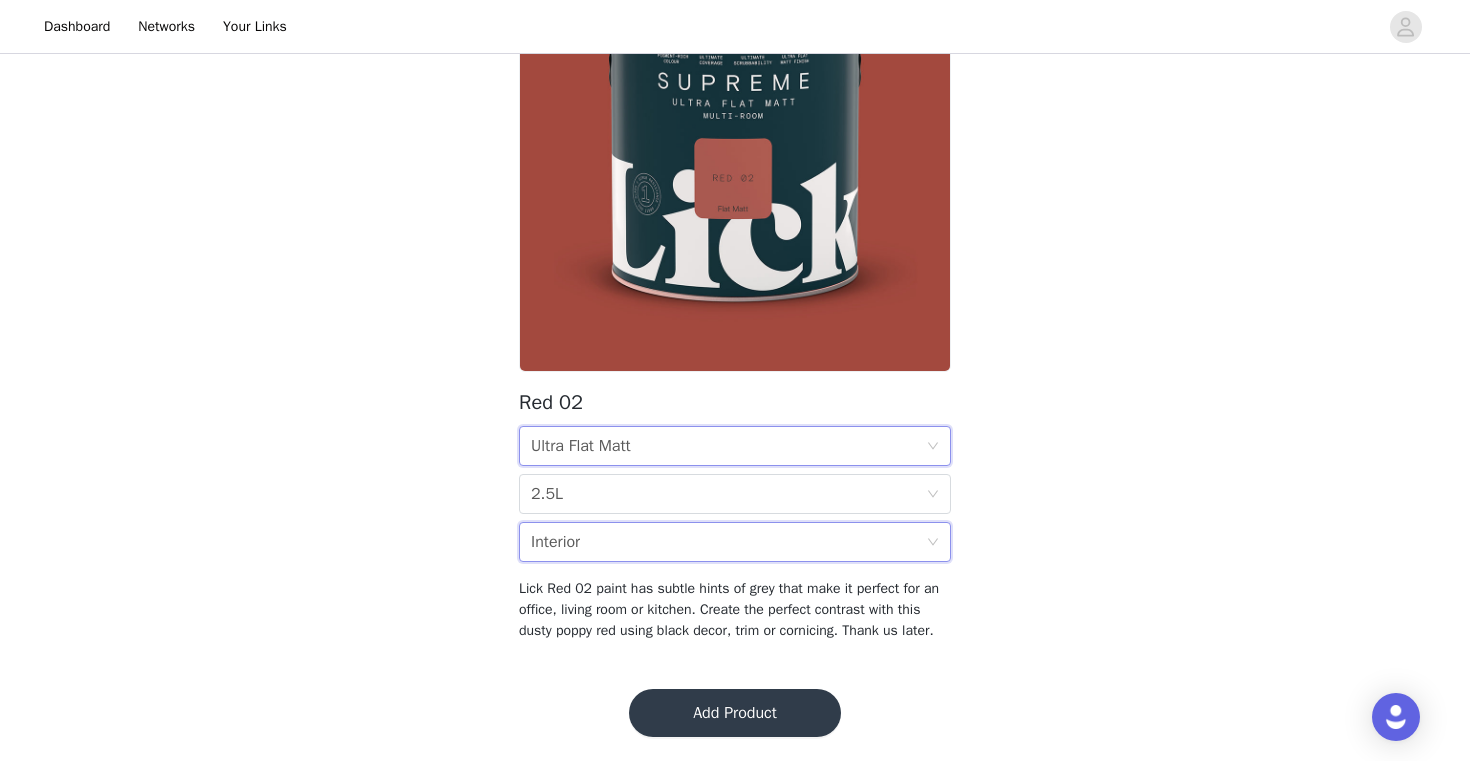 click on "Location Interior" at bounding box center (728, 542) 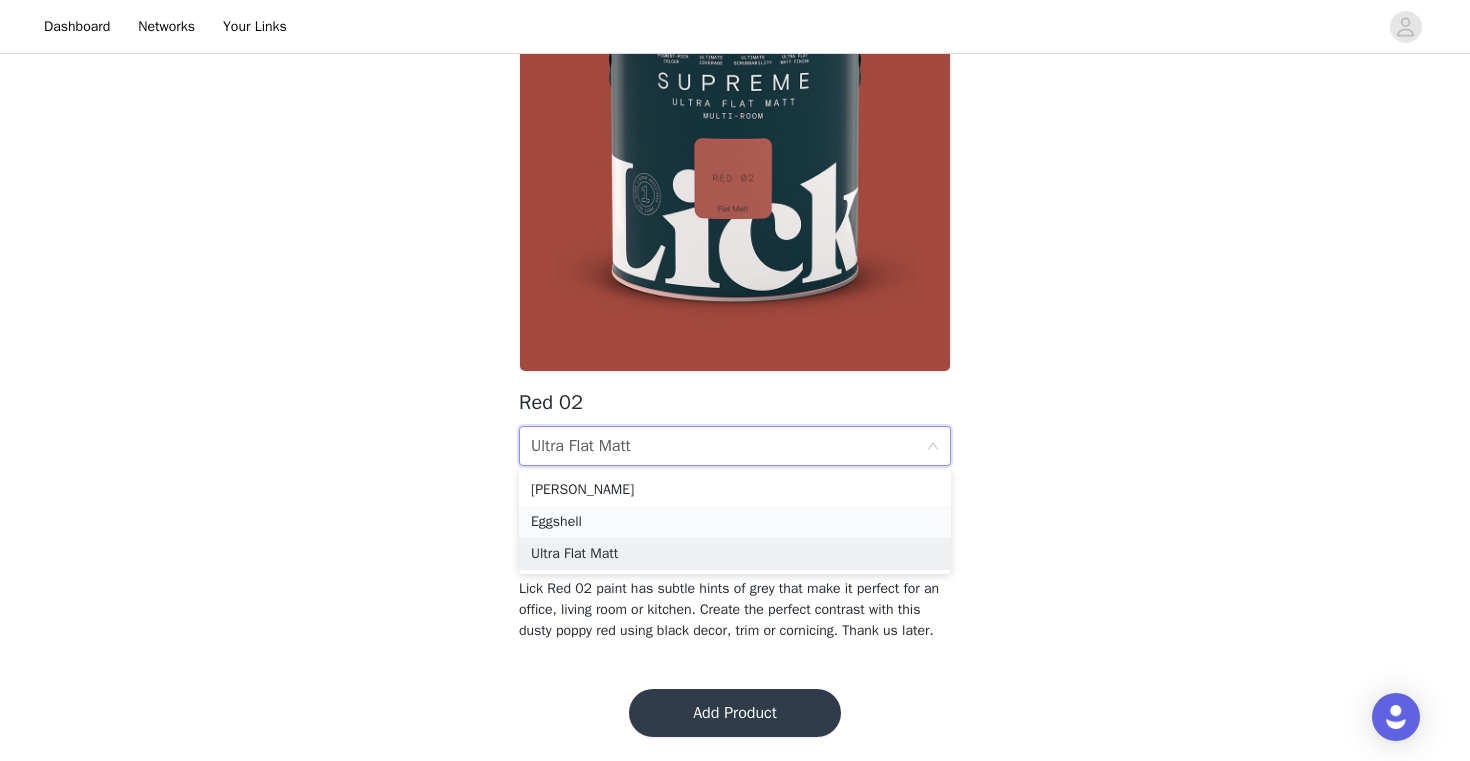 click on "Eggshell" at bounding box center [735, 522] 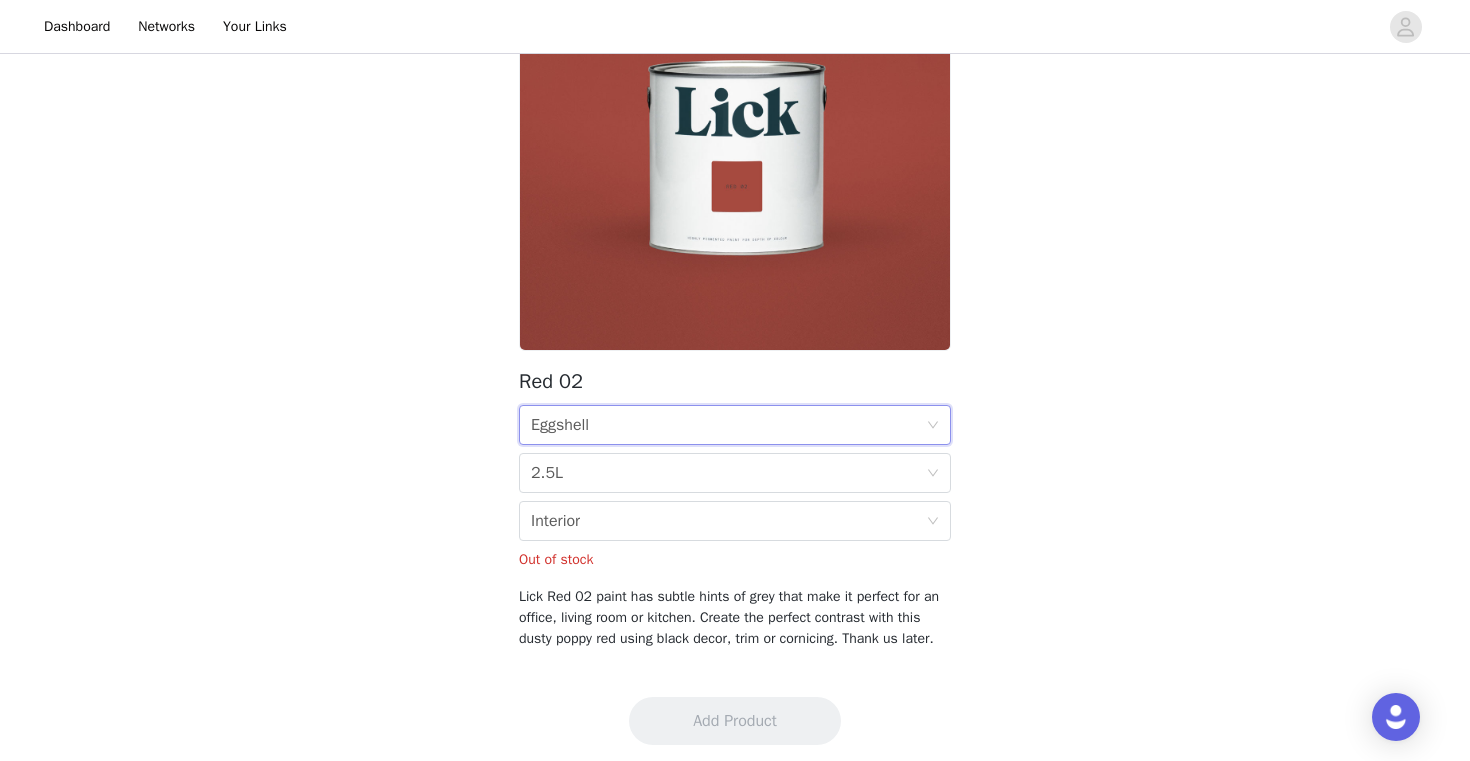 click on "Back
Red 02
Finish Eggshell Size 2.5L Location Interior    Out of stock    Lick Red 02 paint has subtle hints of grey that make it perfect for an office, living room or kitchen. Create the perfect contrast with this dusty poppy red using black decor, trim or cornicing. Thank us later." at bounding box center (735, 260) 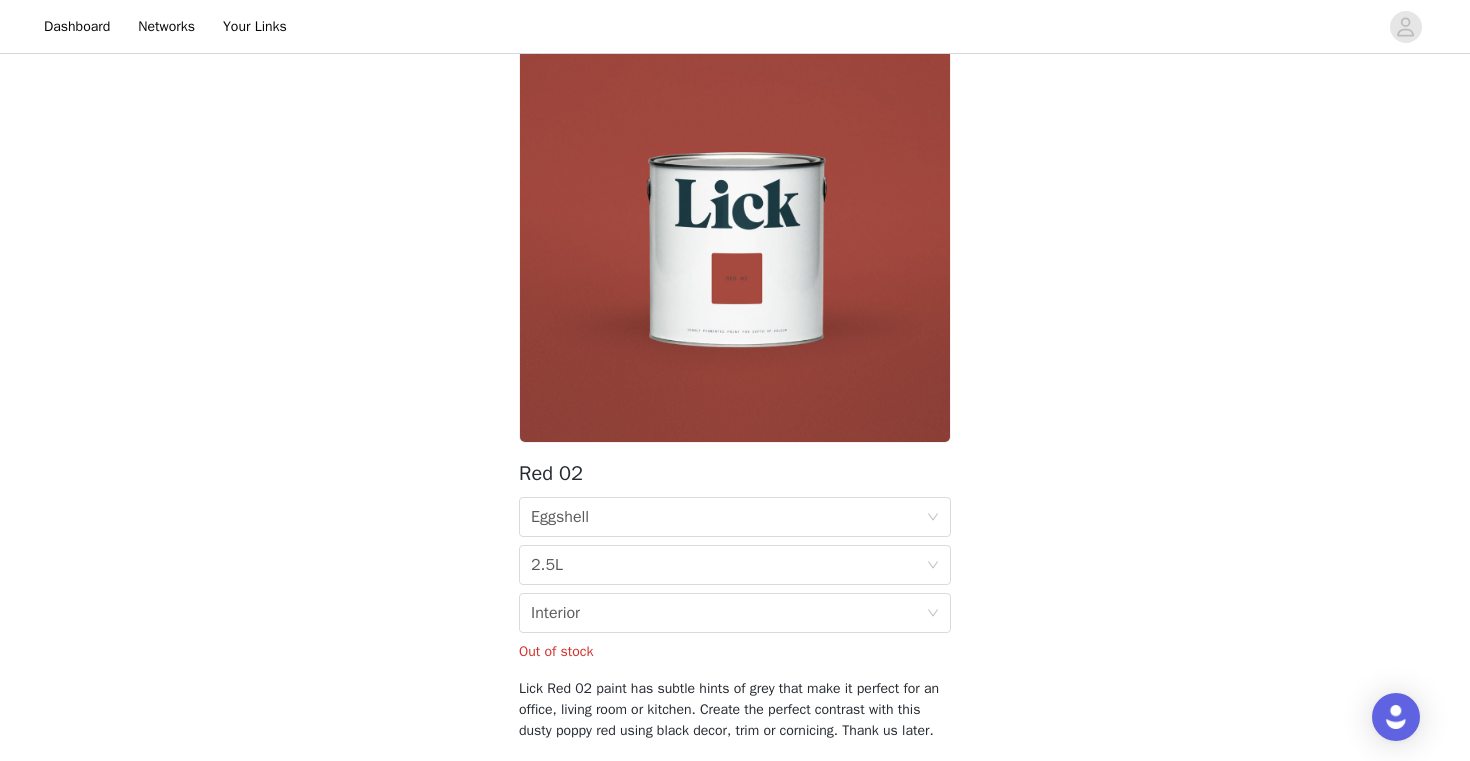 scroll, scrollTop: 0, scrollLeft: 0, axis: both 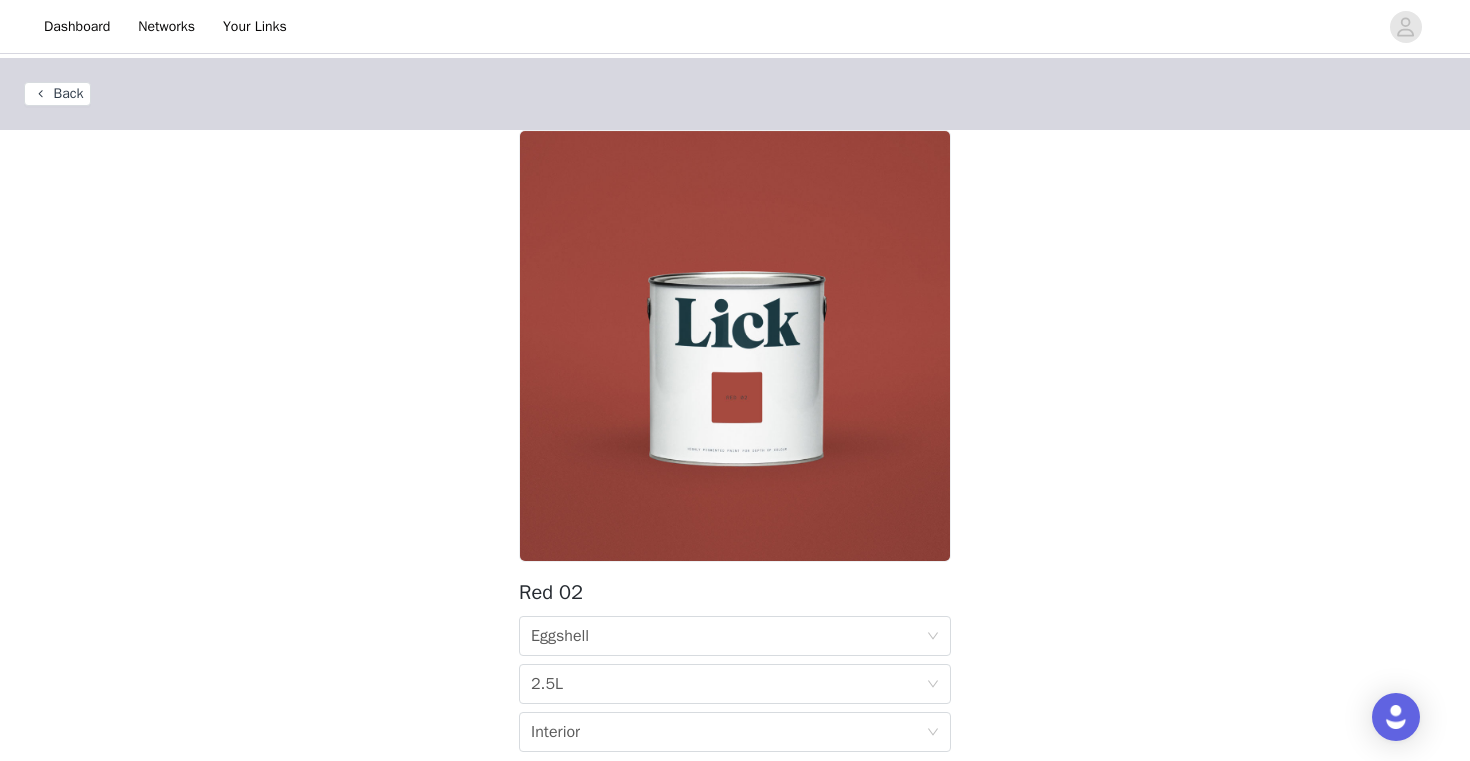 click on "Back" at bounding box center (57, 94) 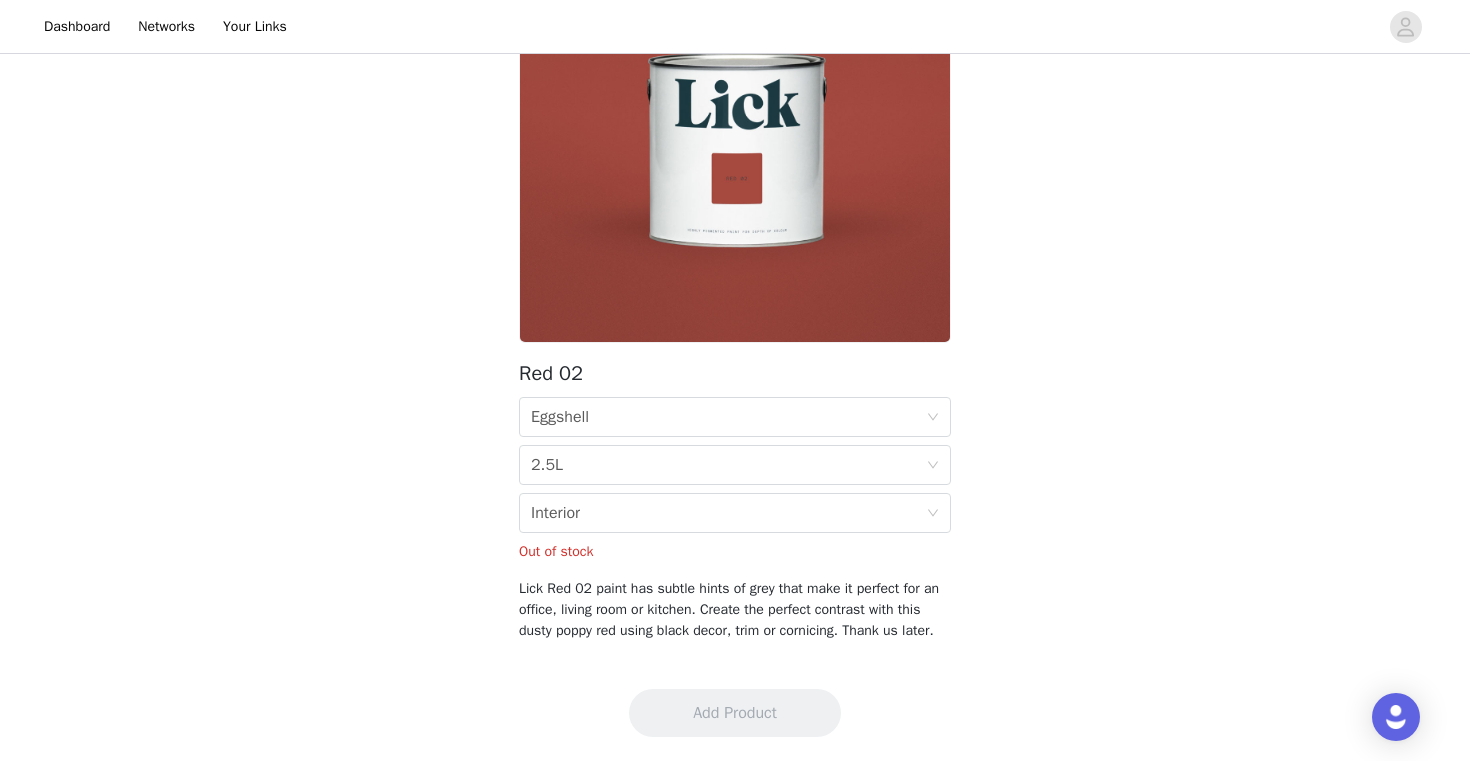 scroll, scrollTop: 238, scrollLeft: 0, axis: vertical 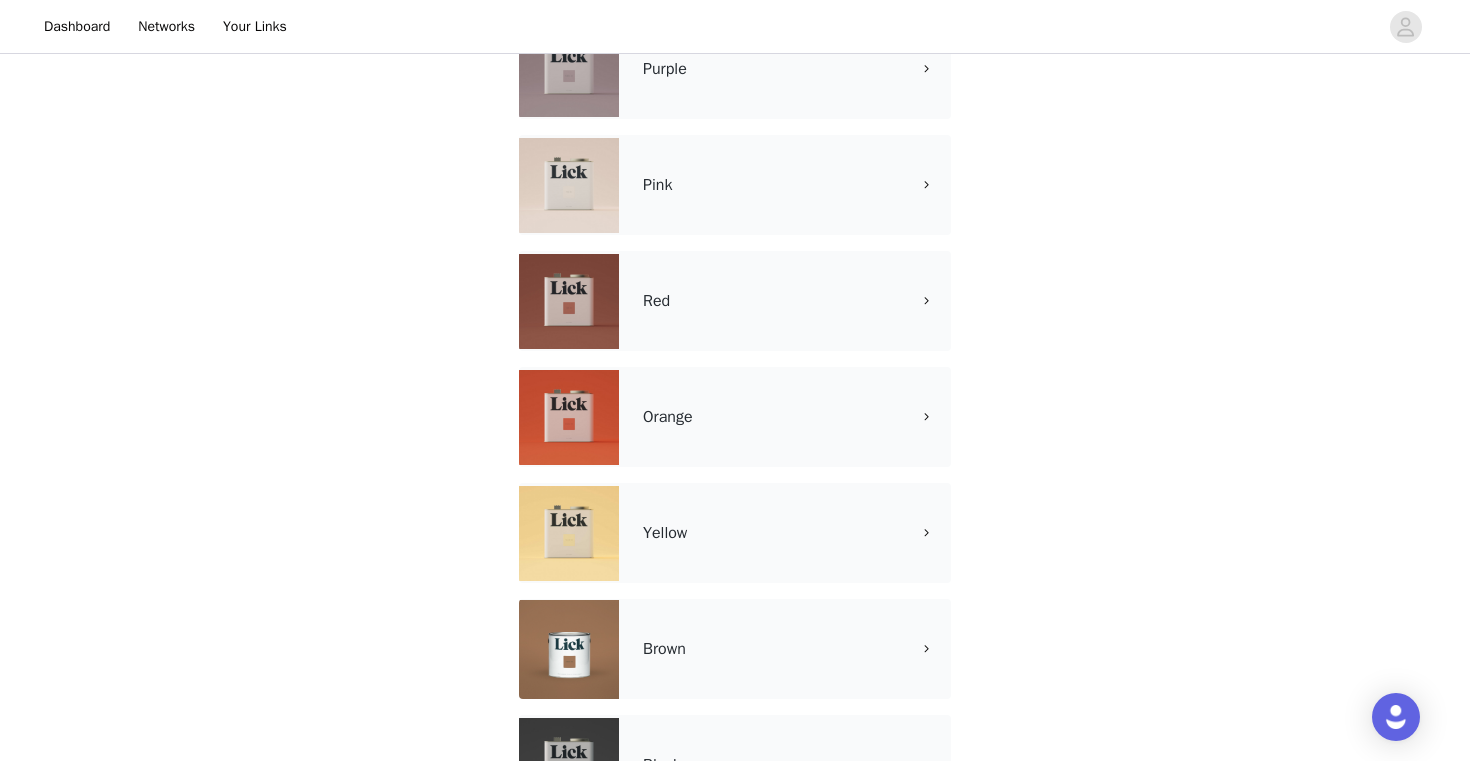 click on "Orange" at bounding box center (776, 417) 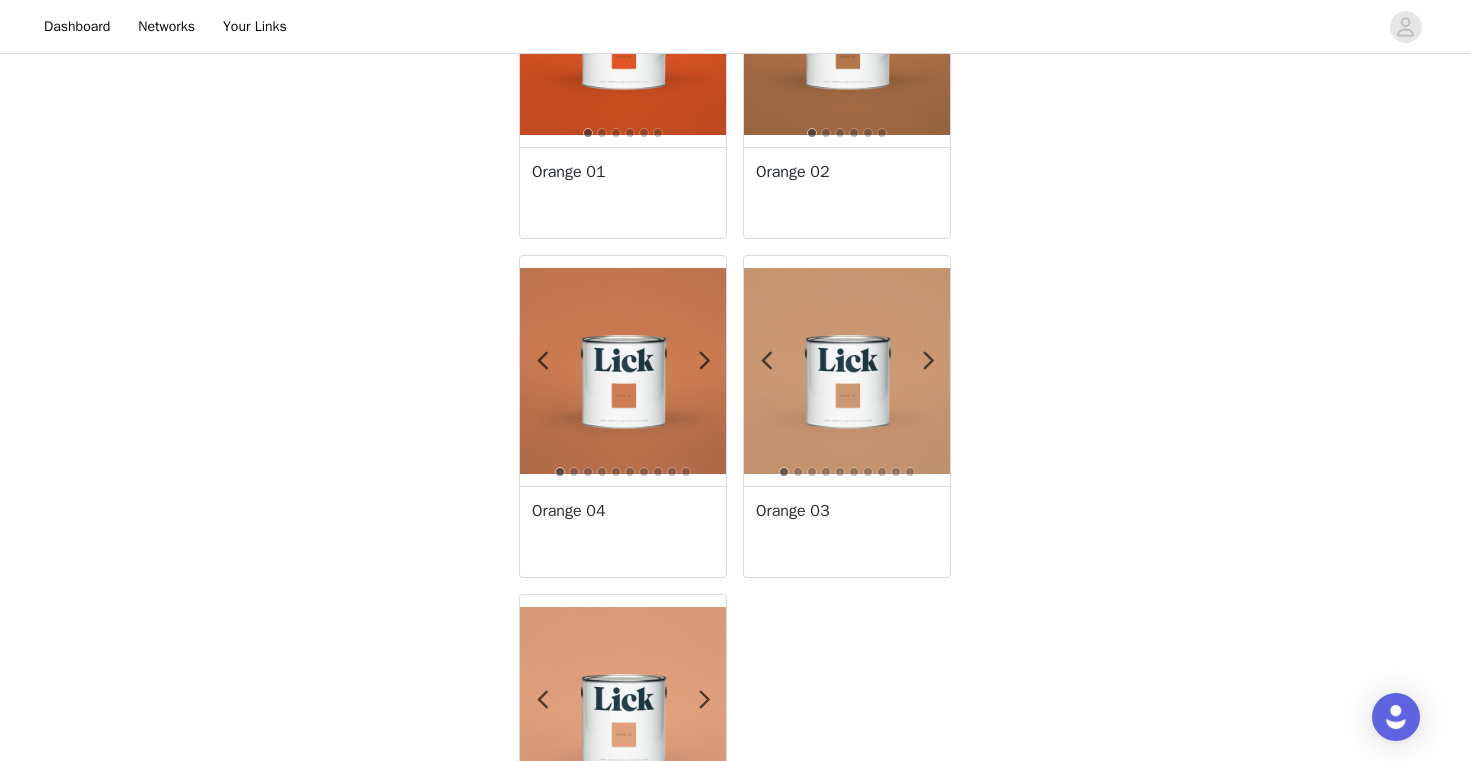 scroll, scrollTop: 0, scrollLeft: 0, axis: both 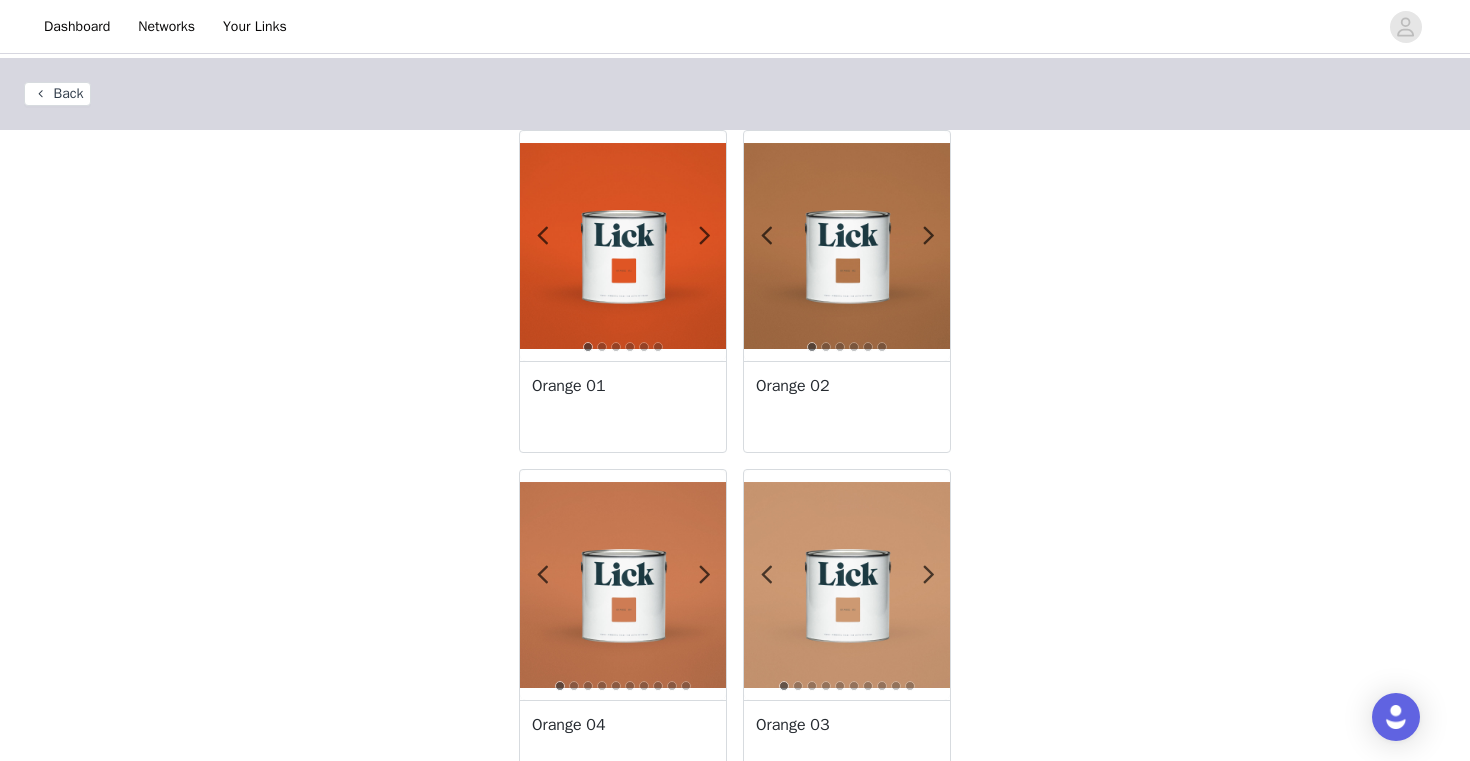 click at bounding box center (623, 246) 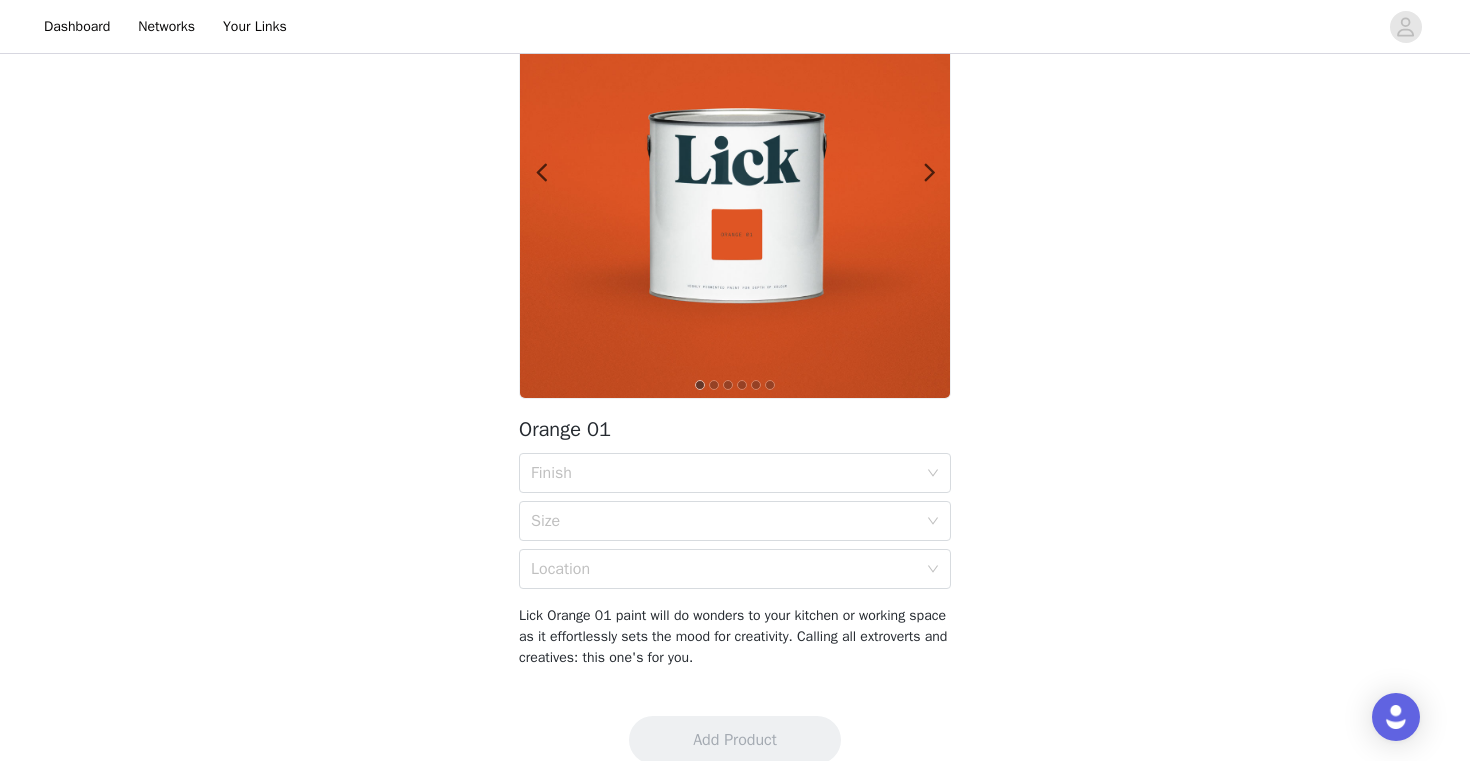 scroll, scrollTop: 190, scrollLeft: 0, axis: vertical 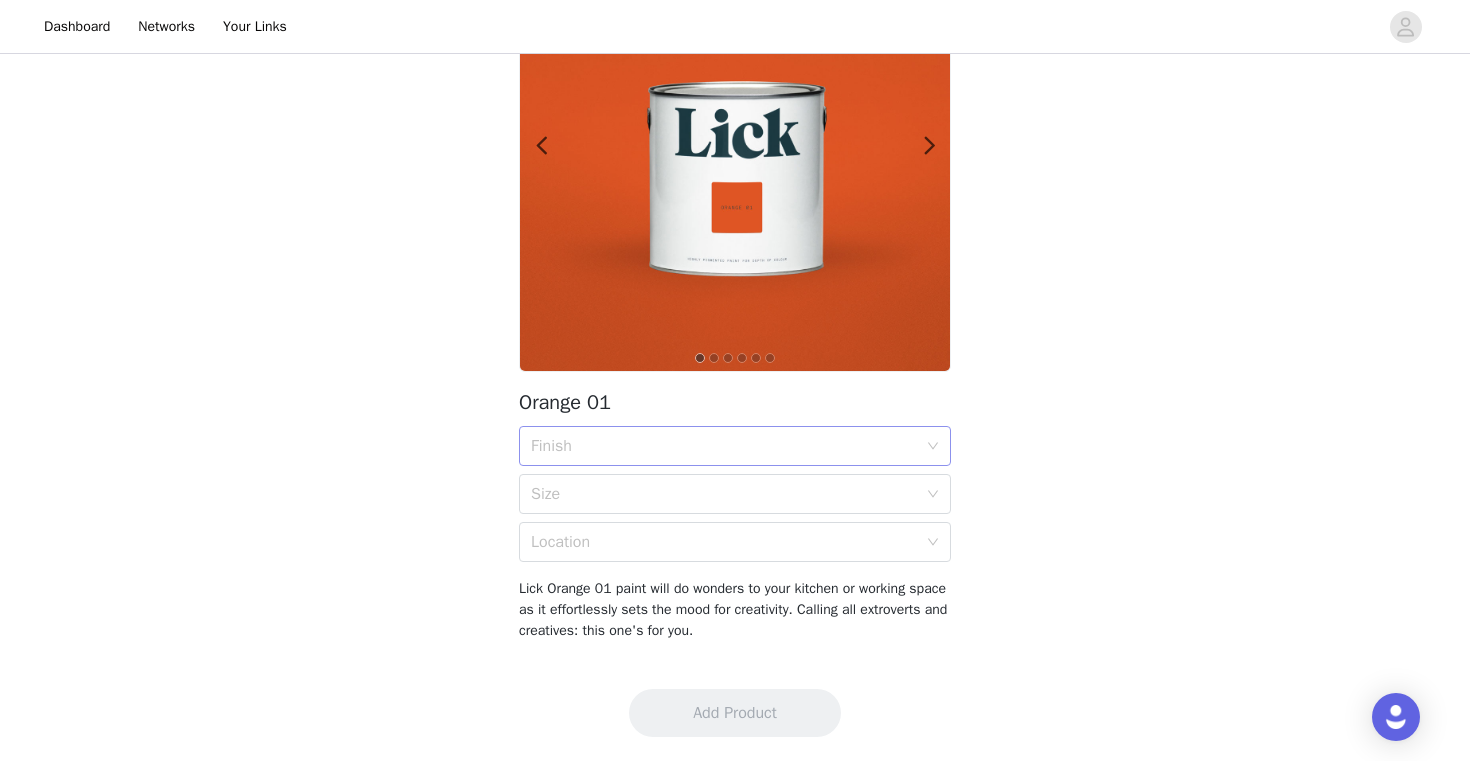 click on "Finish" at bounding box center (724, 446) 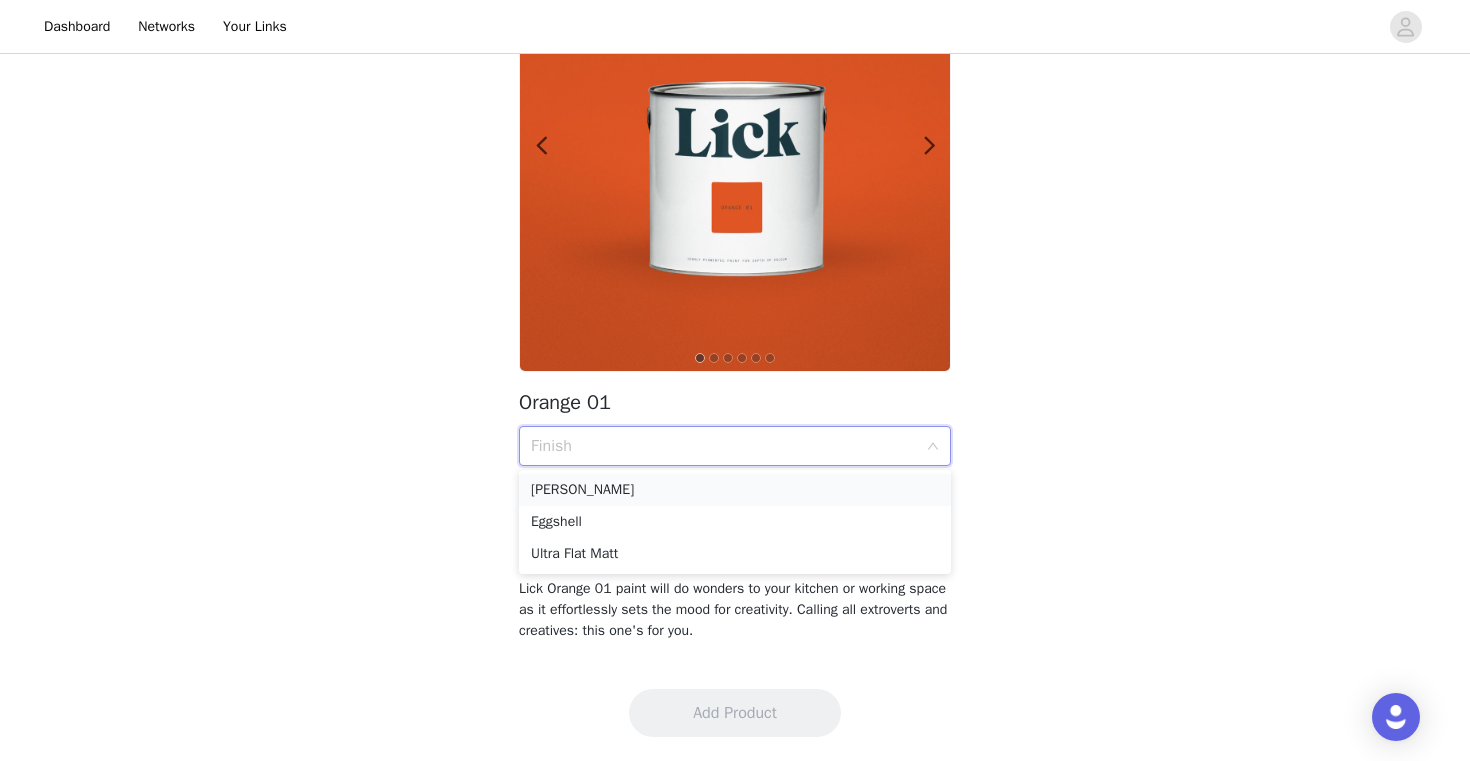 click on "Matt" at bounding box center (735, 490) 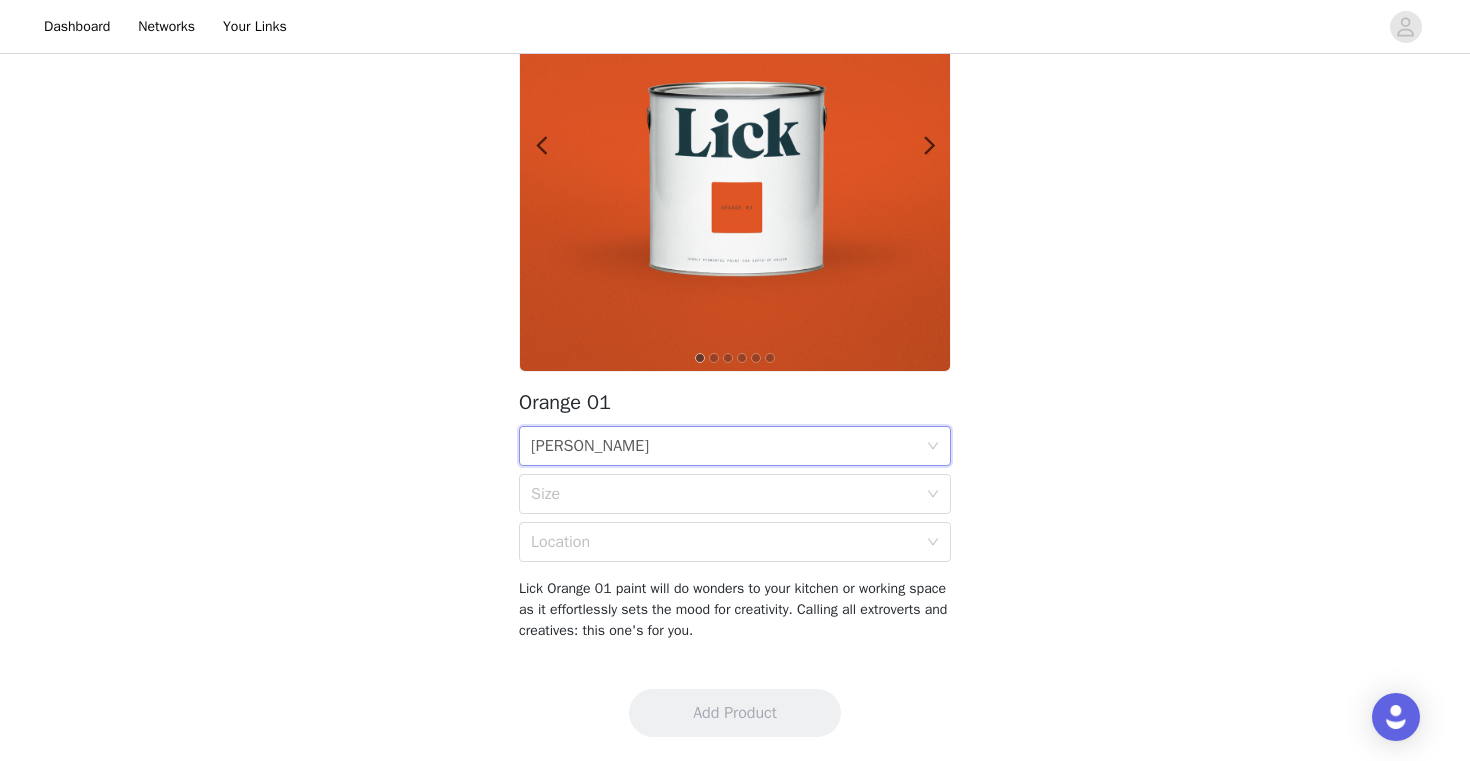 click on "Finish Matt" at bounding box center (728, 446) 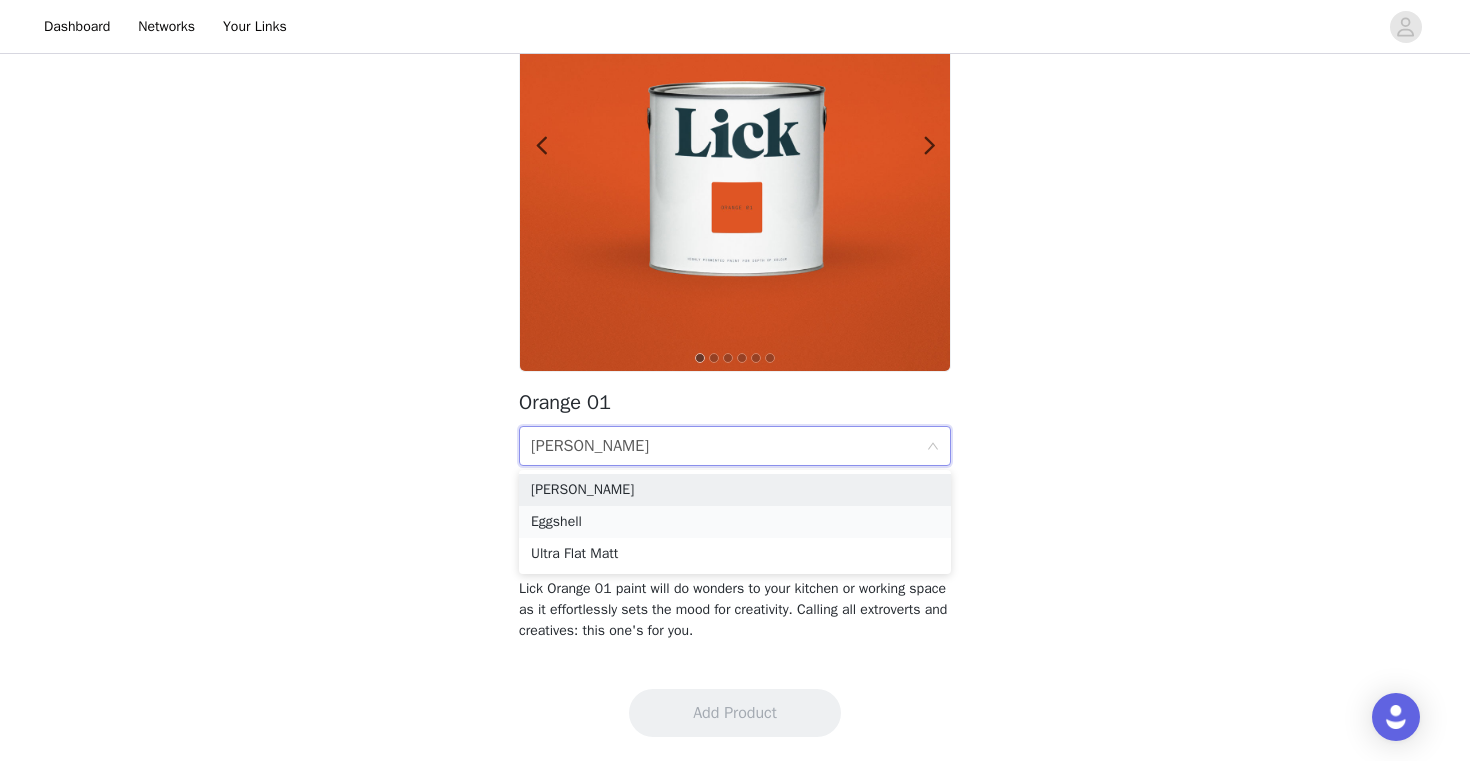 click on "Eggshell" at bounding box center [735, 522] 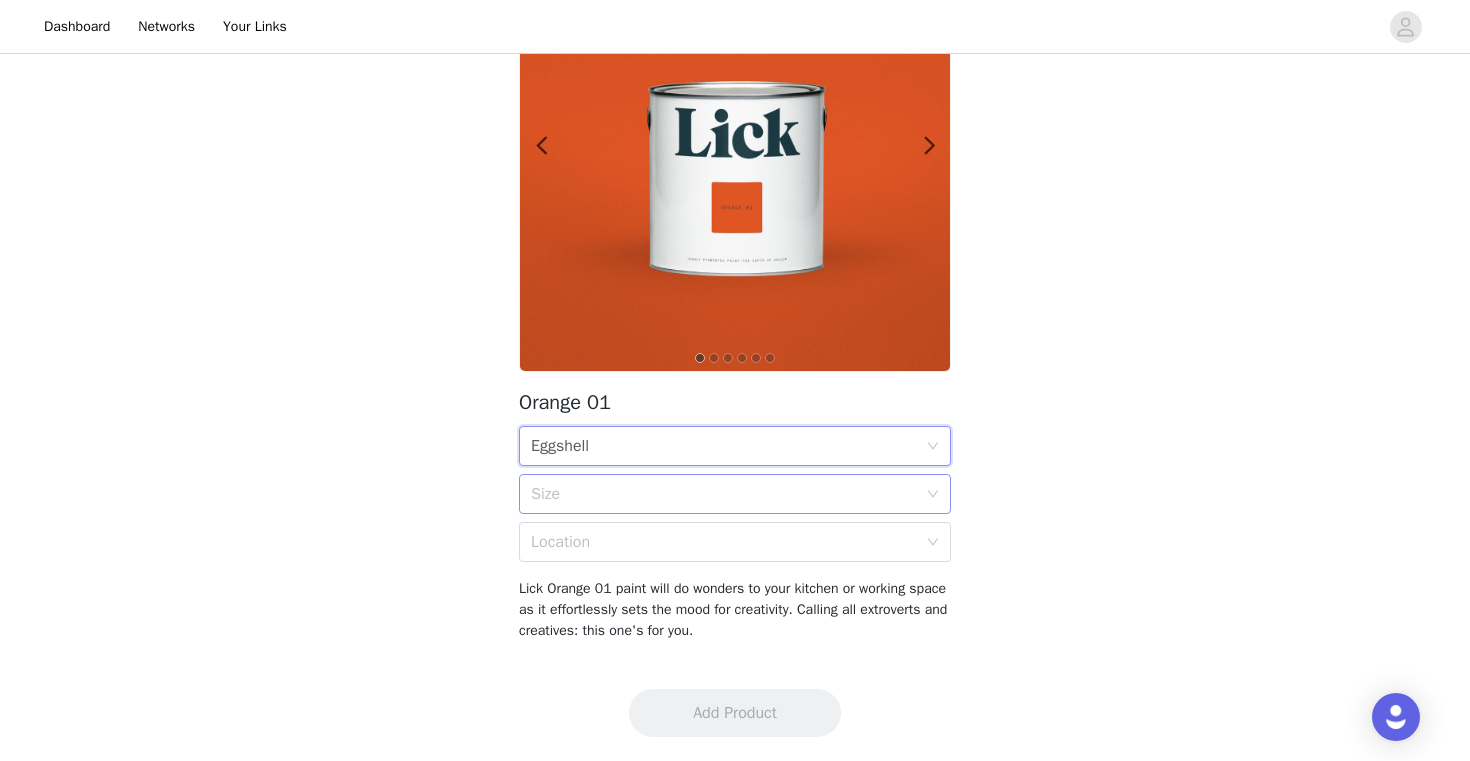 click on "Size" at bounding box center [724, 494] 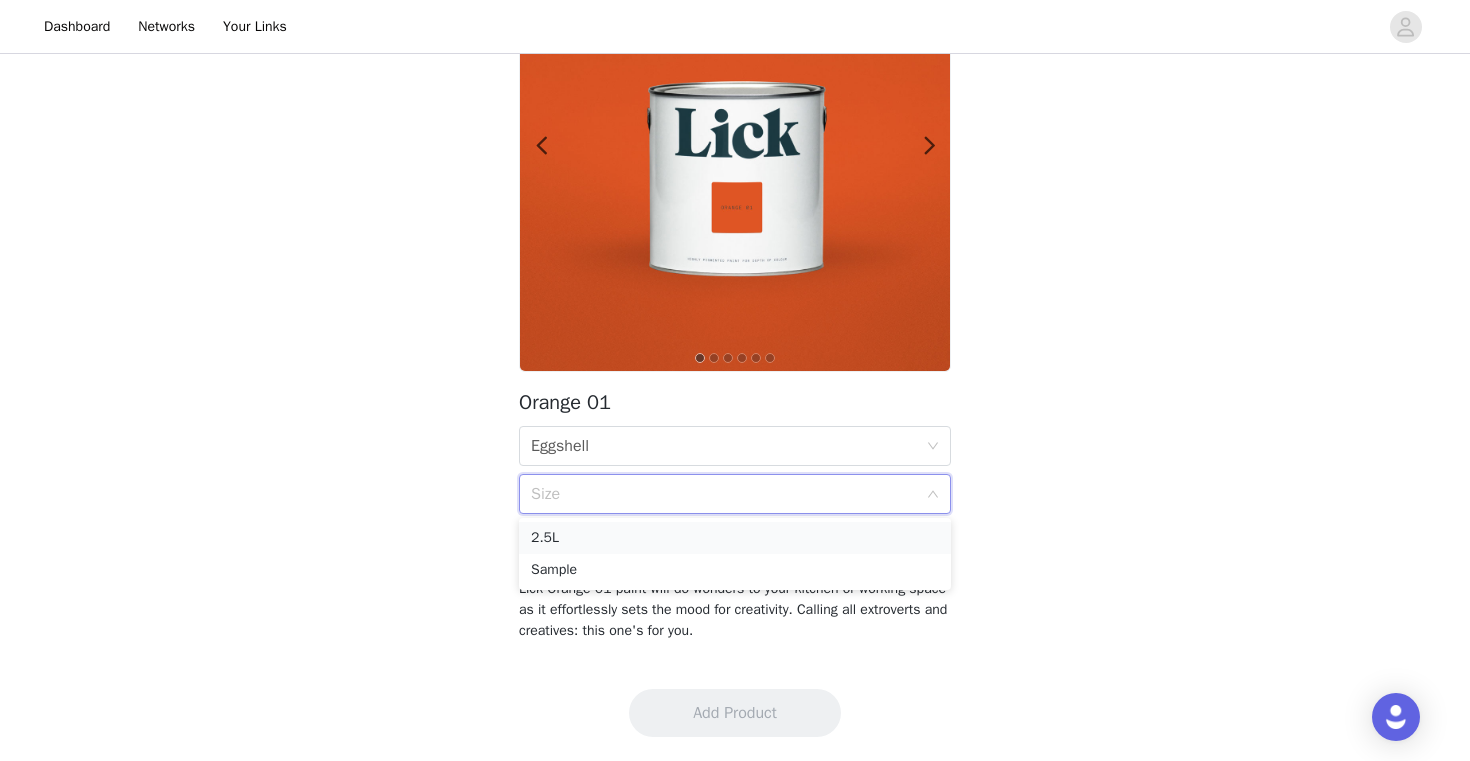 click on "2.5L" at bounding box center (735, 538) 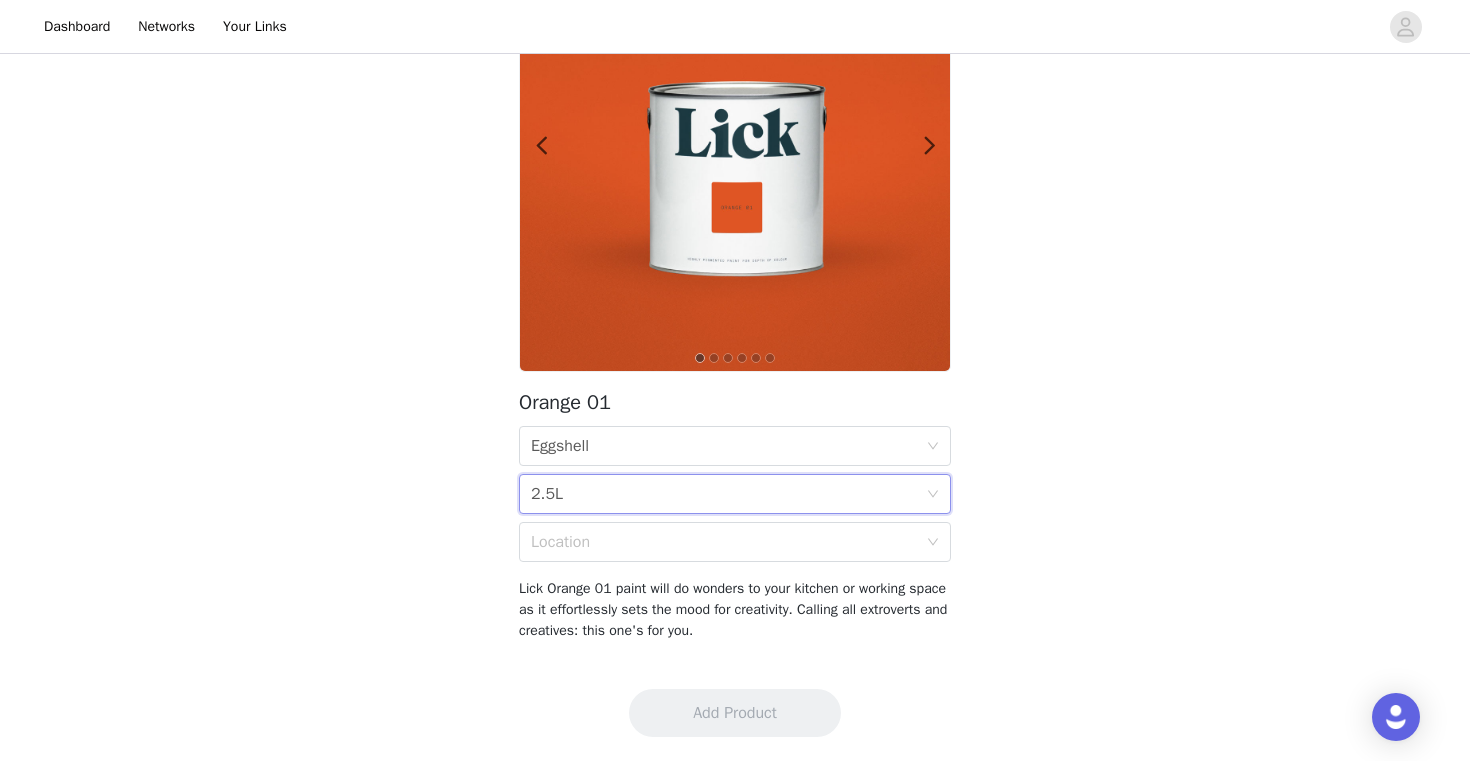 click on "Location" at bounding box center (724, 542) 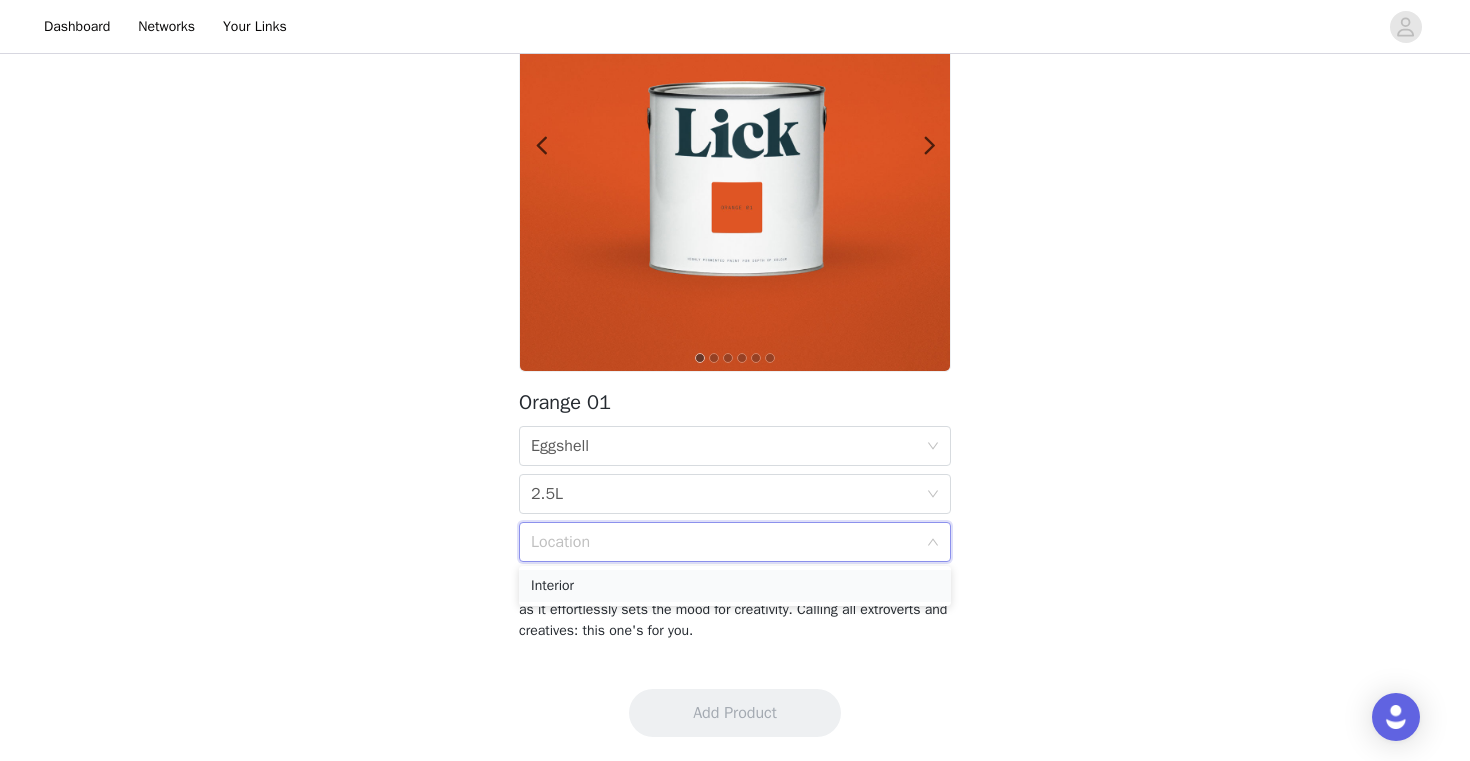 click on "Interior" at bounding box center (735, 586) 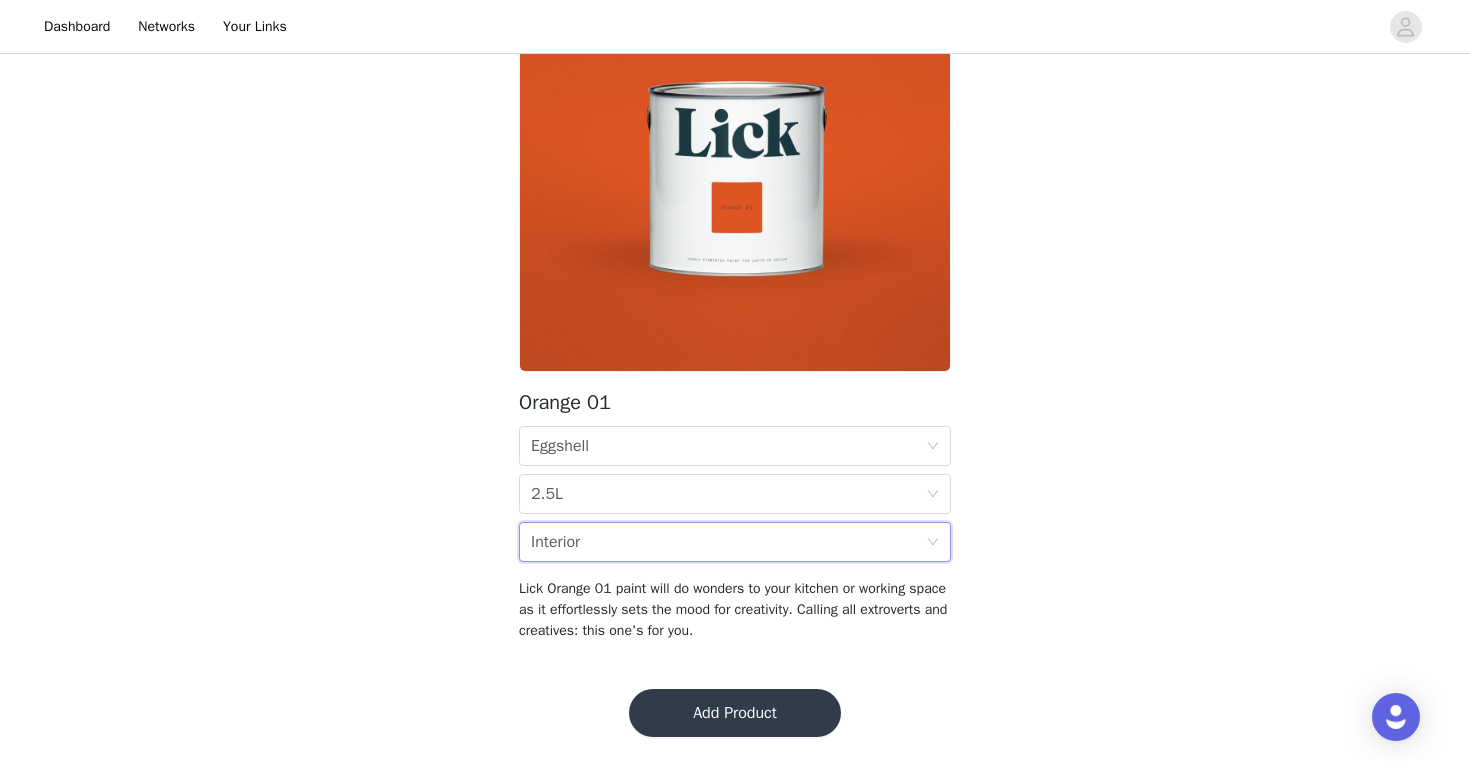 scroll, scrollTop: 0, scrollLeft: 0, axis: both 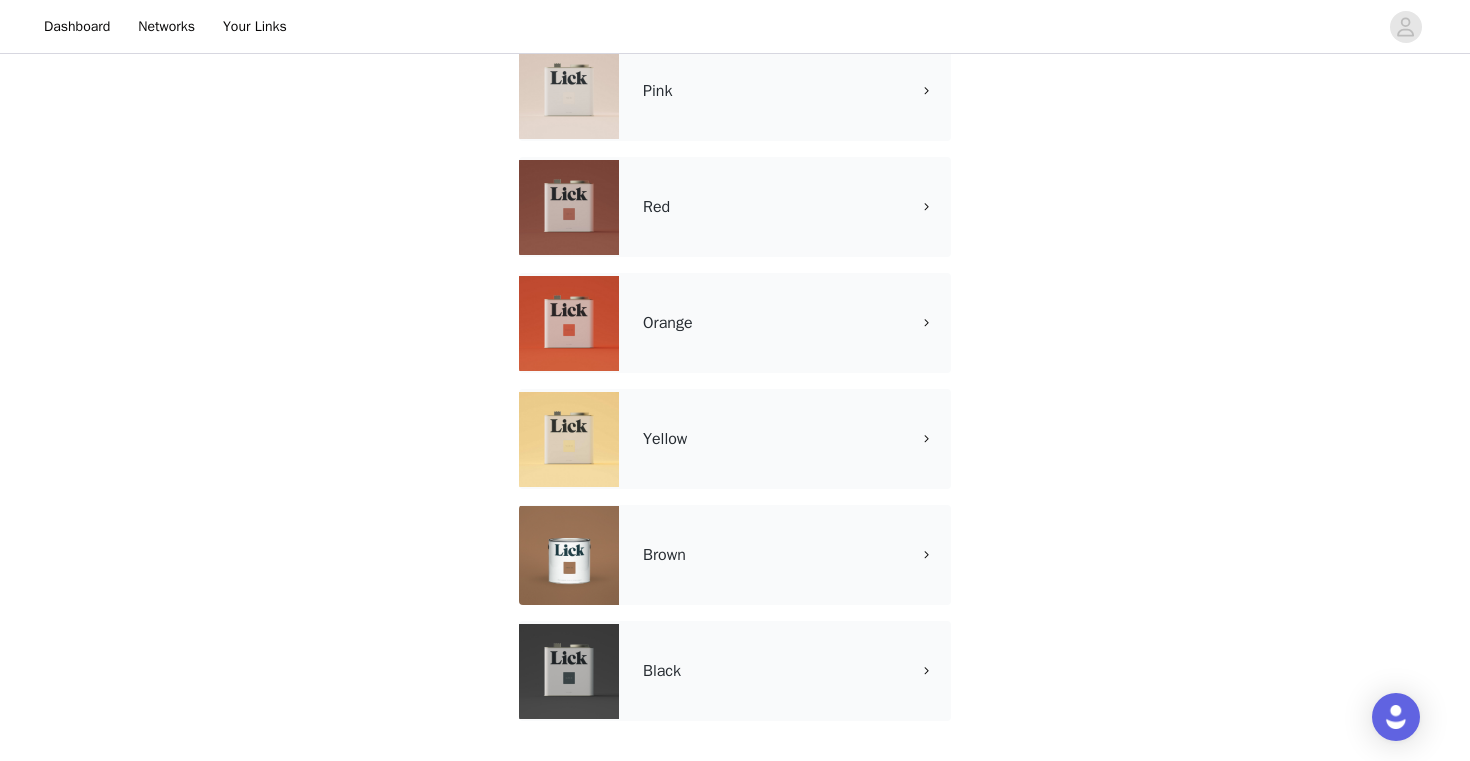 click on "Red" at bounding box center [776, 207] 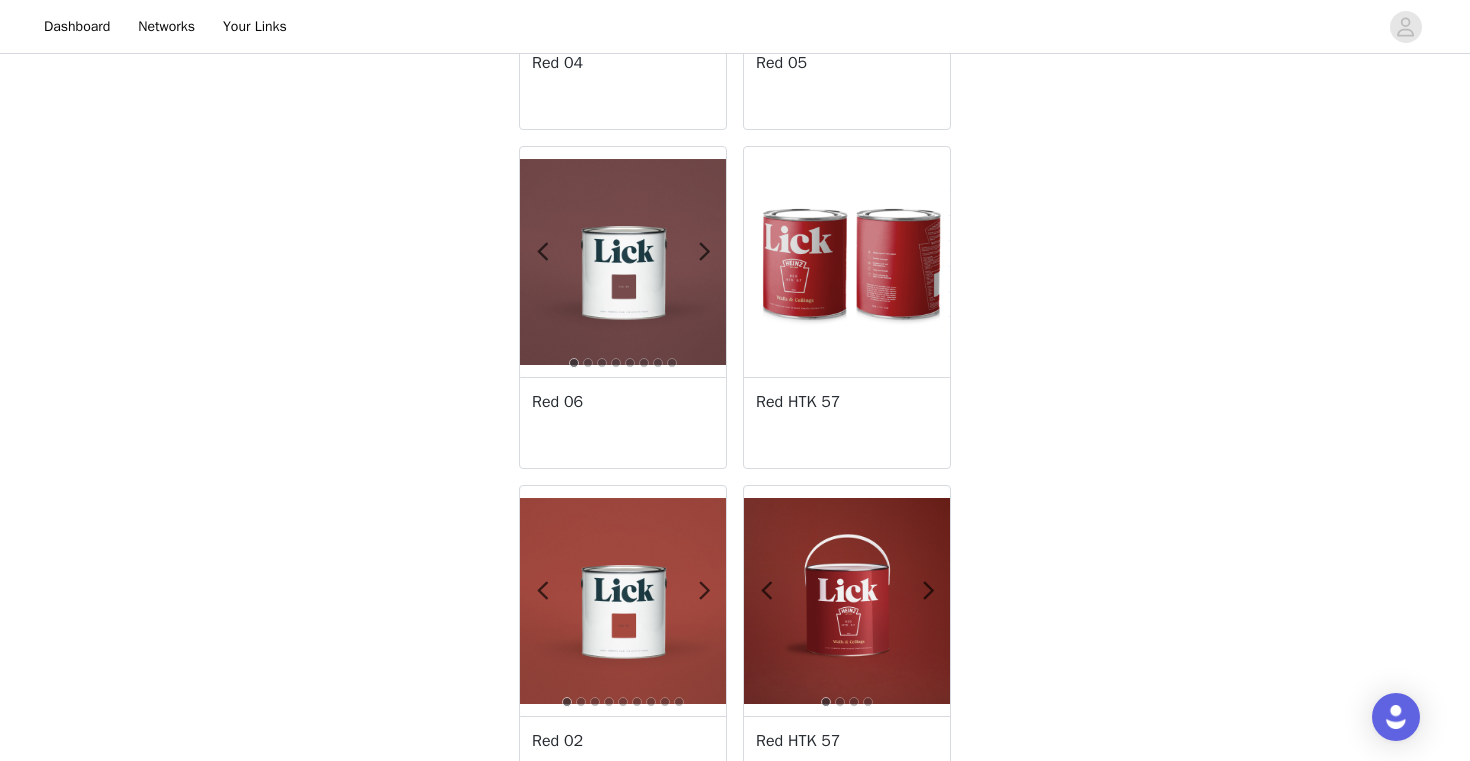 scroll, scrollTop: 749, scrollLeft: 0, axis: vertical 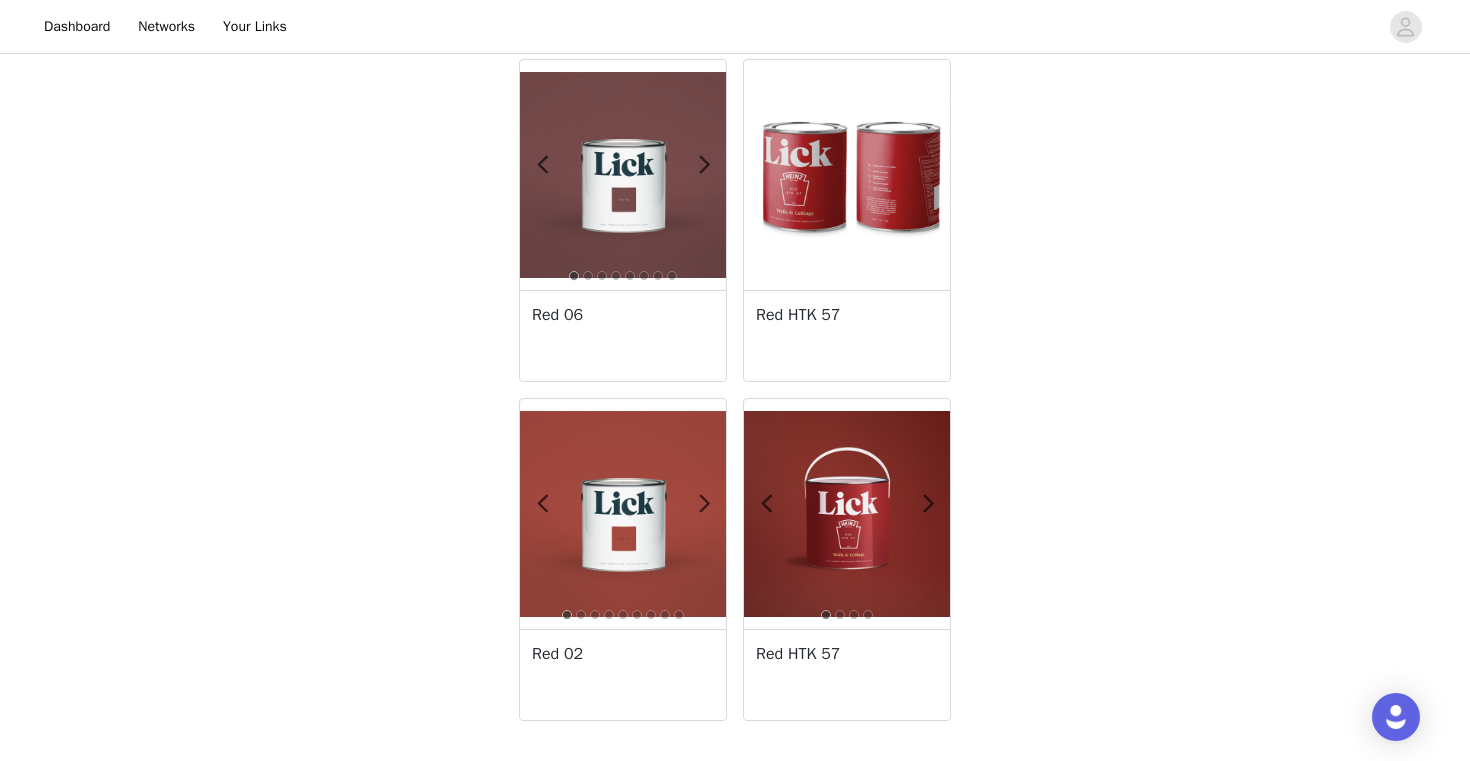 click at bounding box center (623, 514) 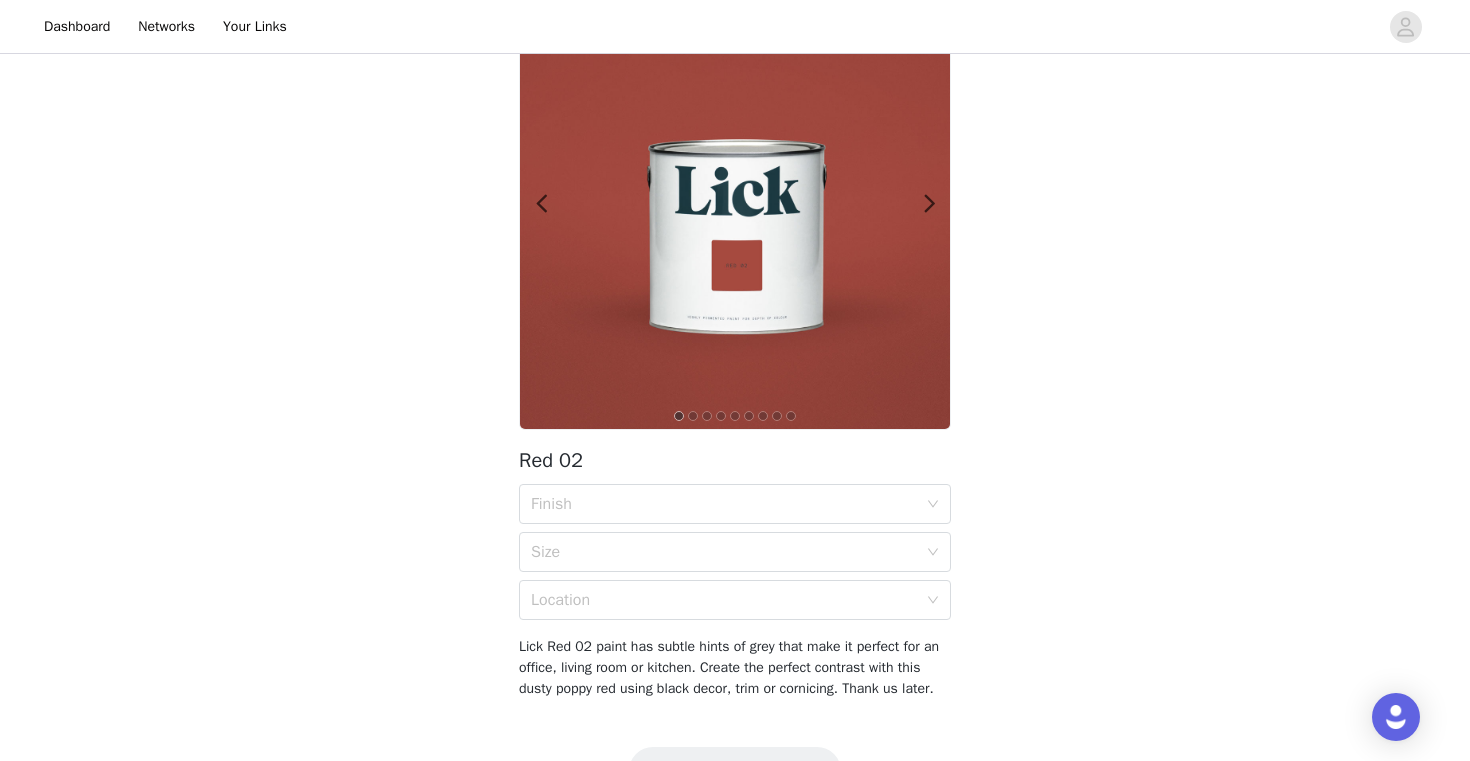 scroll, scrollTop: 134, scrollLeft: 0, axis: vertical 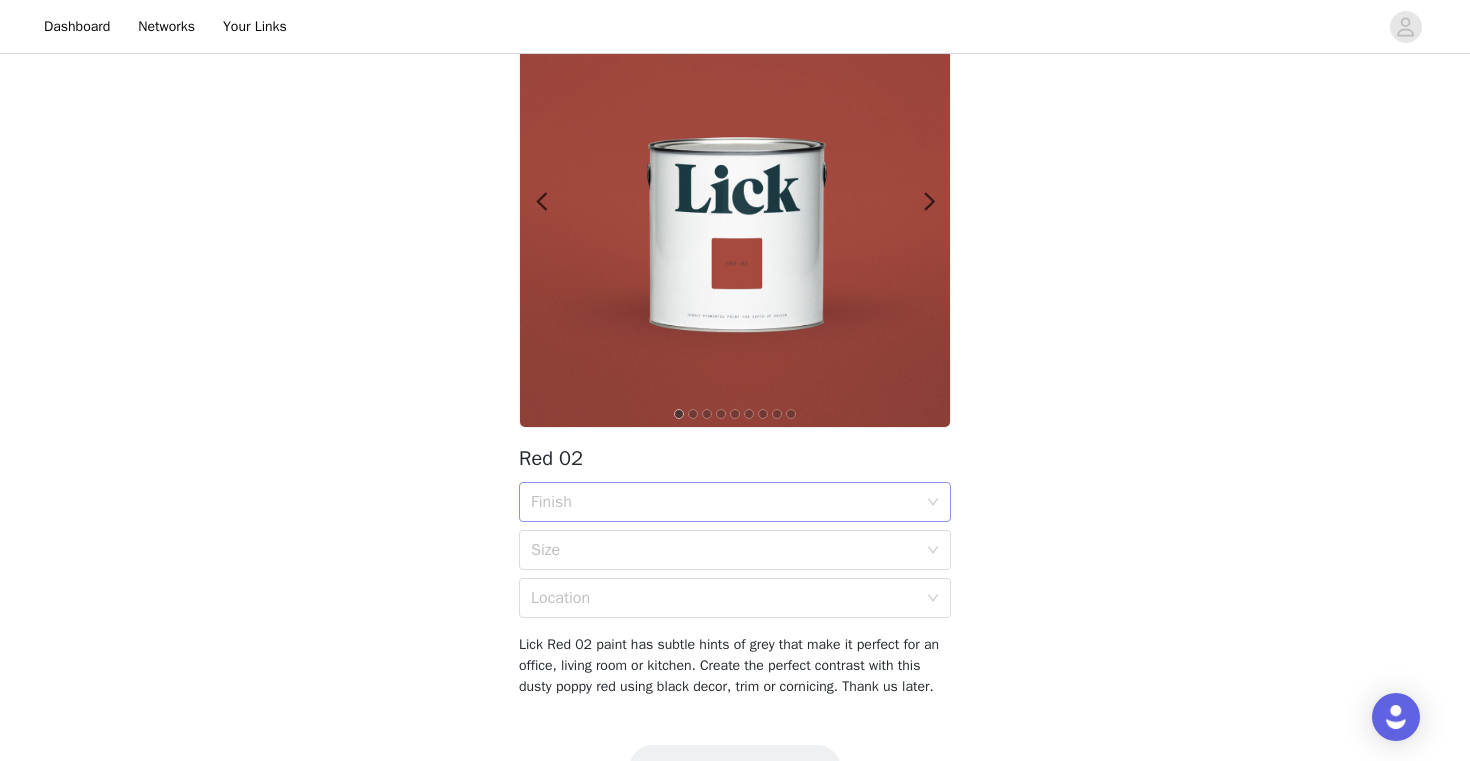 click on "Finish" at bounding box center (728, 502) 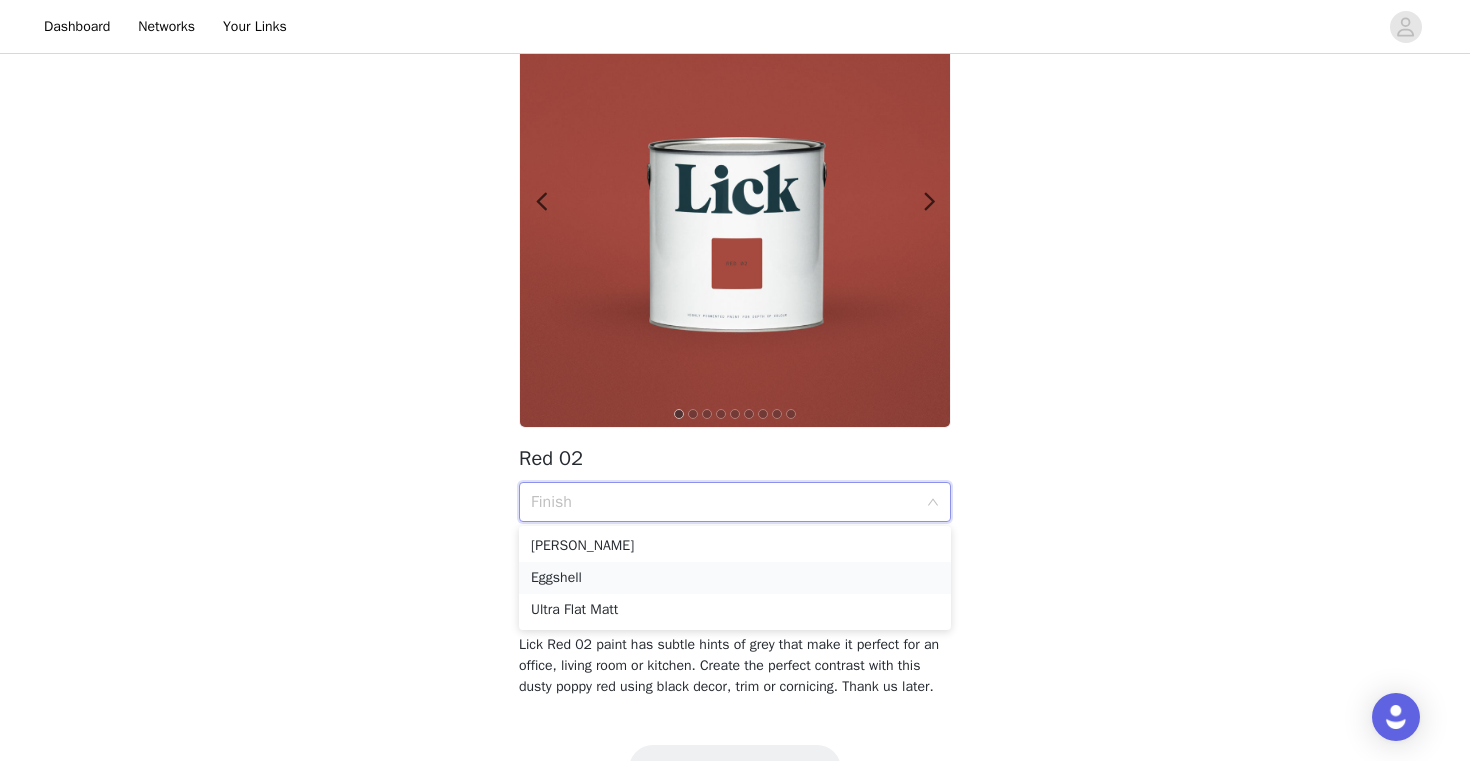 click on "Eggshell" at bounding box center (735, 578) 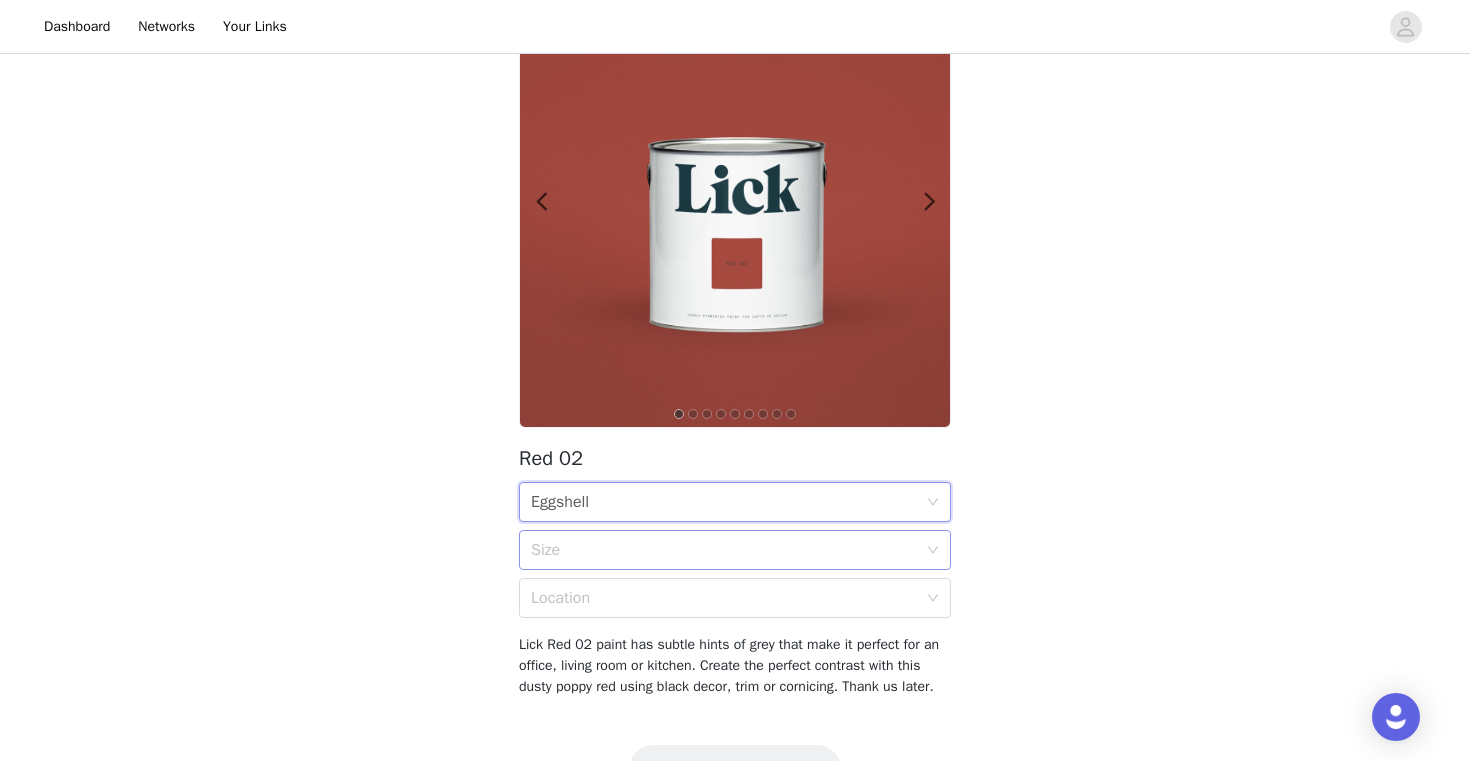 click on "Size" at bounding box center (724, 550) 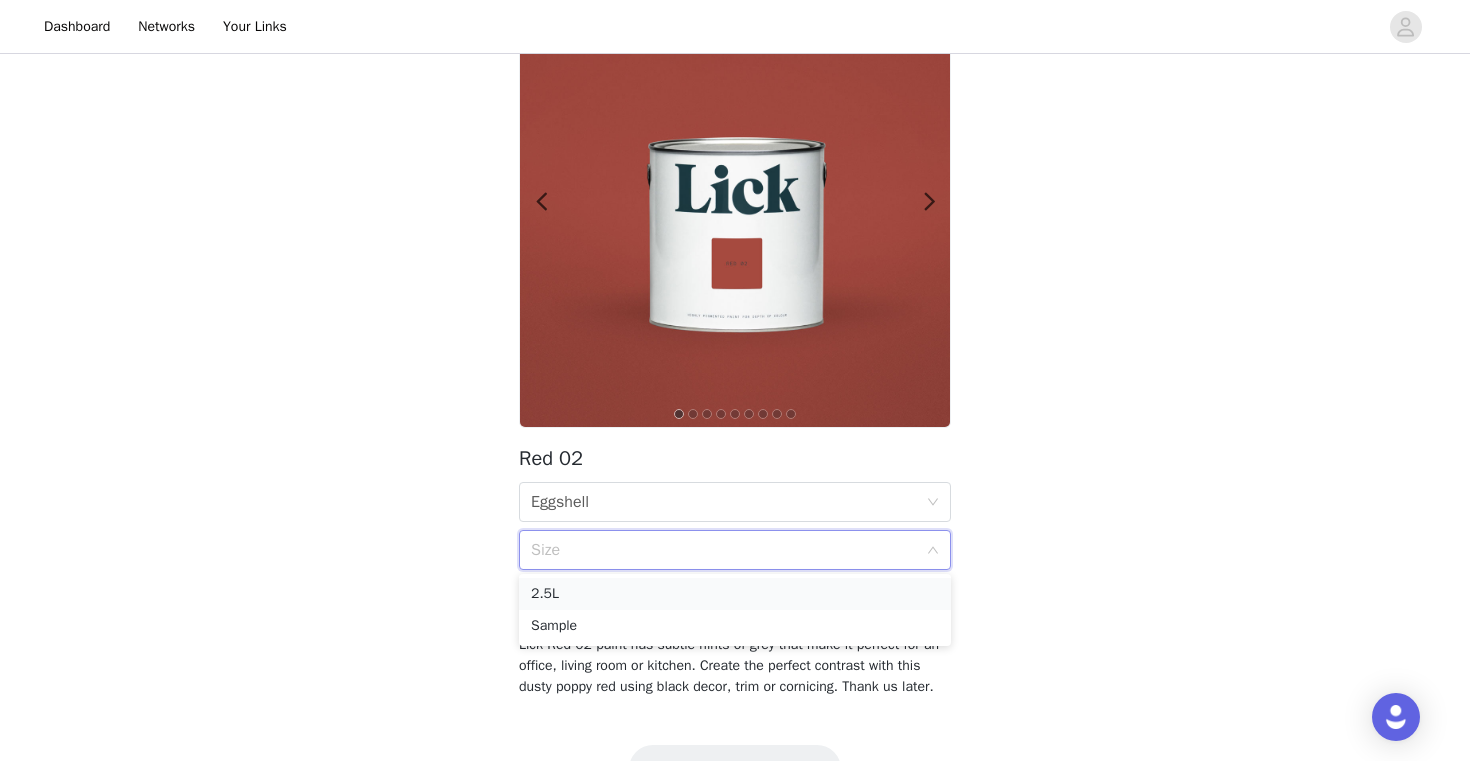 click on "2.5L" at bounding box center (735, 594) 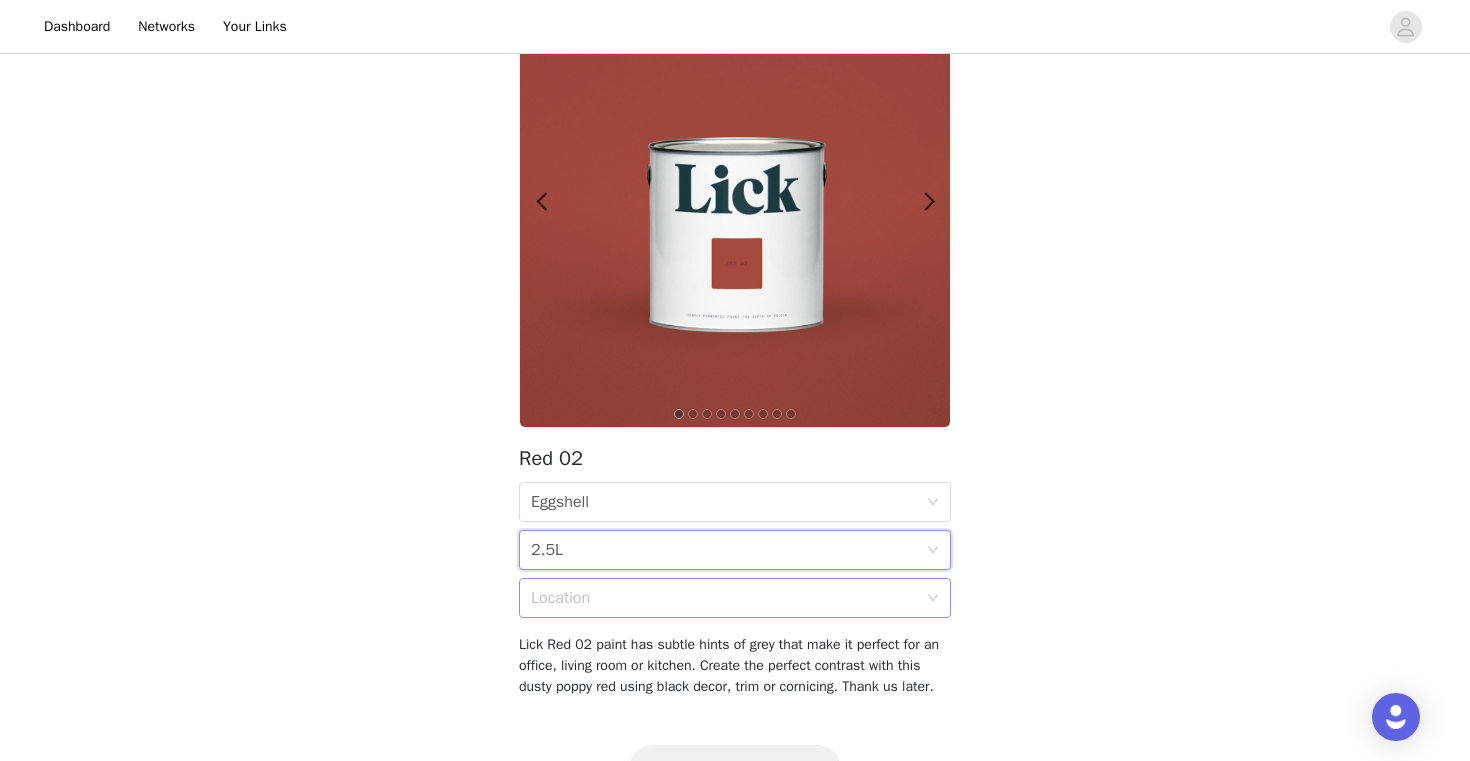 click on "Location" at bounding box center [724, 598] 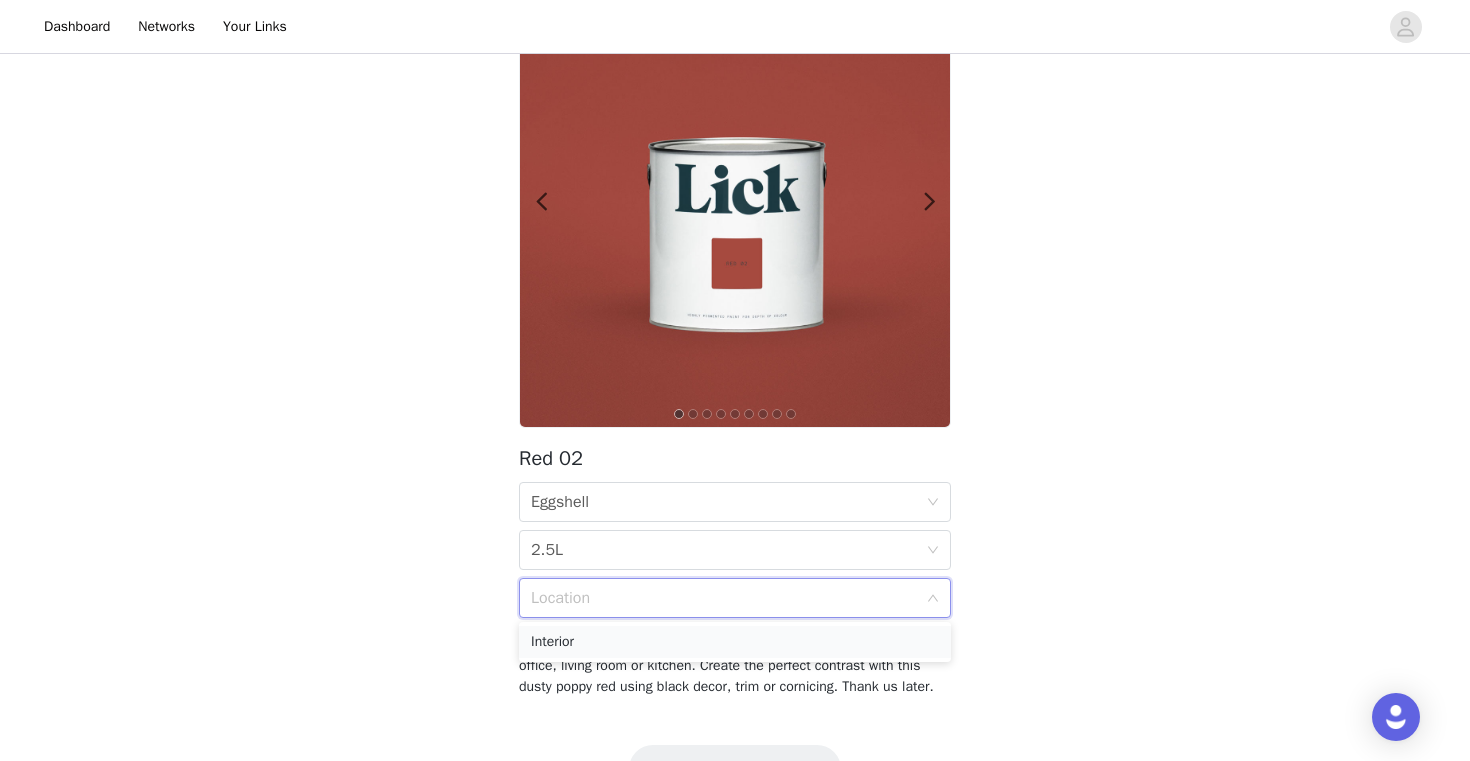 click on "Interior" at bounding box center (735, 642) 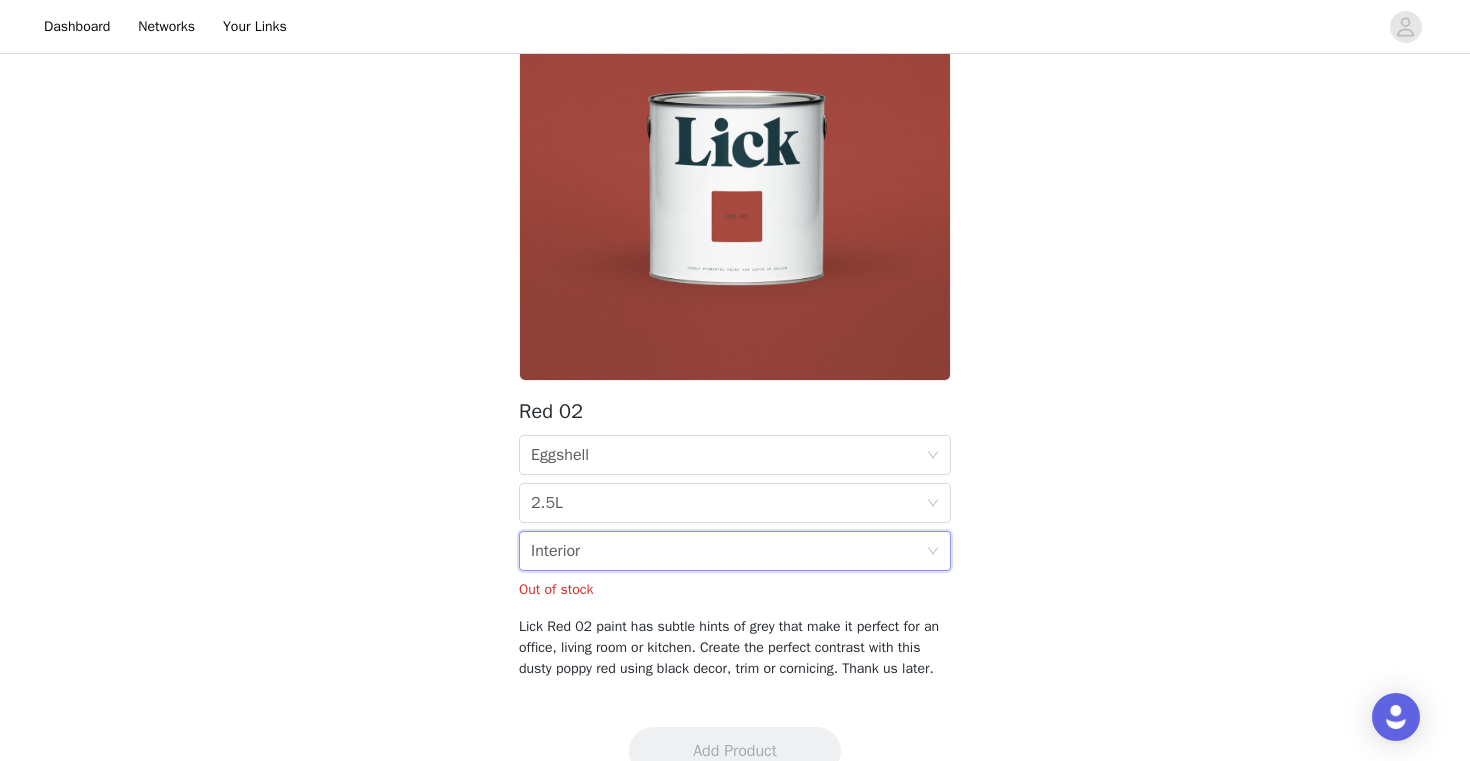 scroll, scrollTop: 197, scrollLeft: 0, axis: vertical 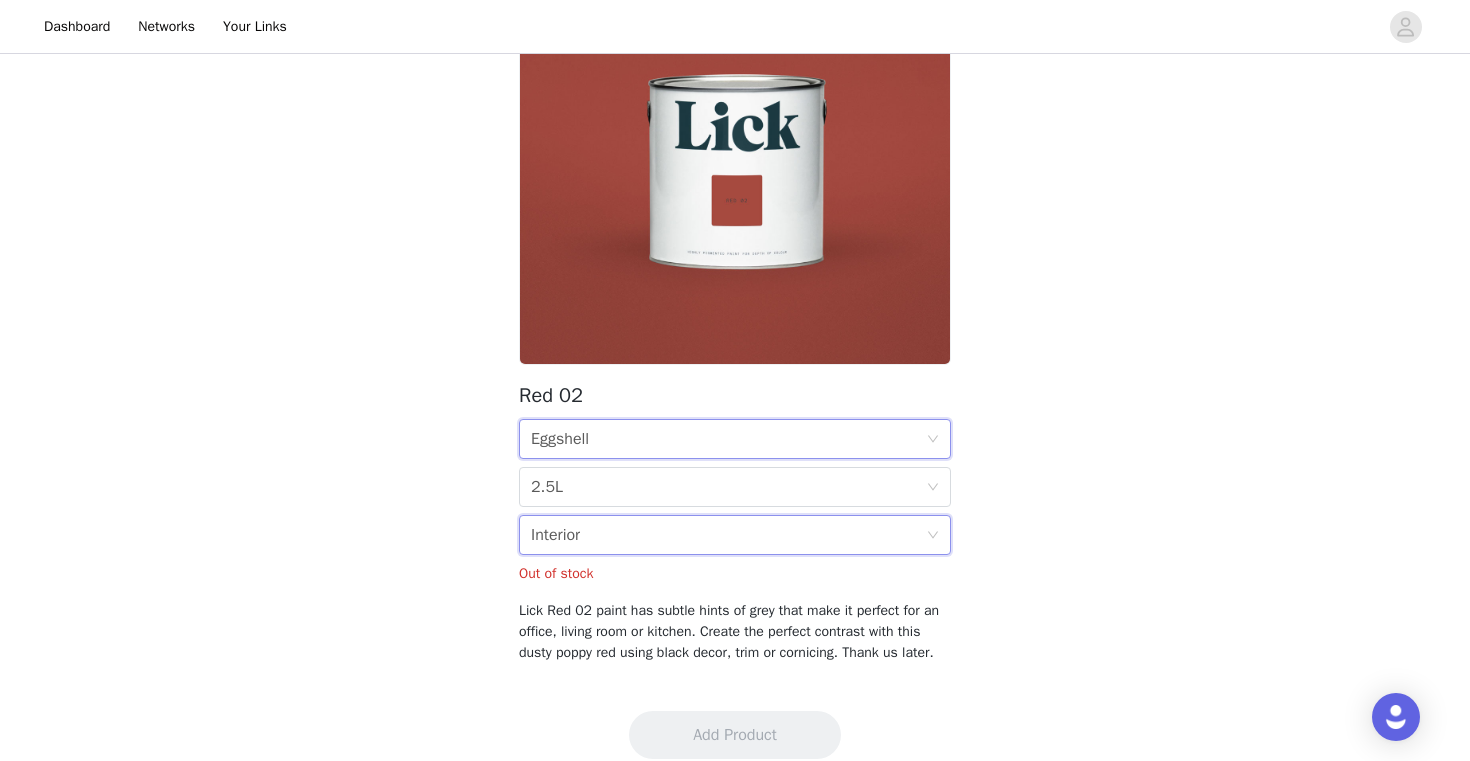 click on "Finish Eggshell" at bounding box center (728, 439) 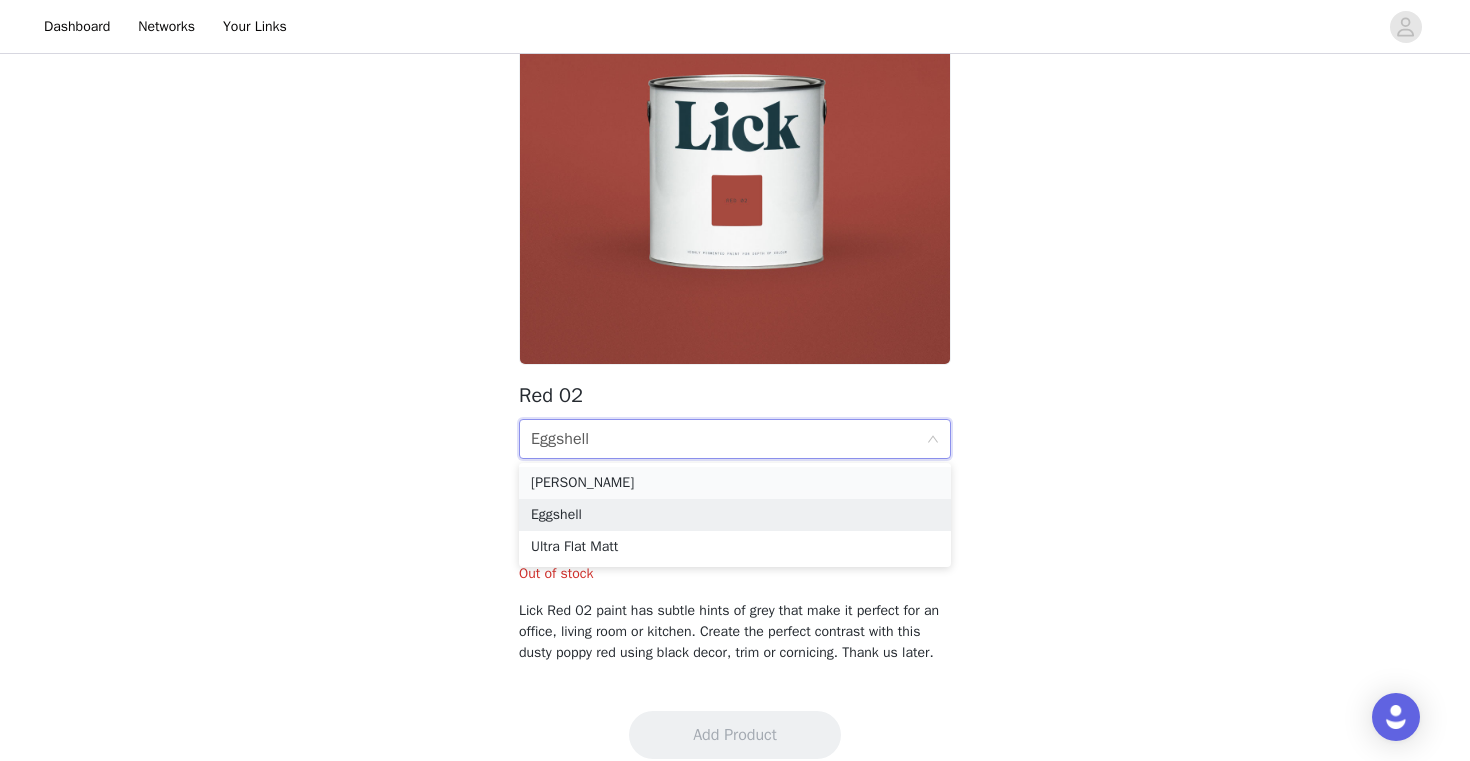 click on "Matt" at bounding box center (735, 483) 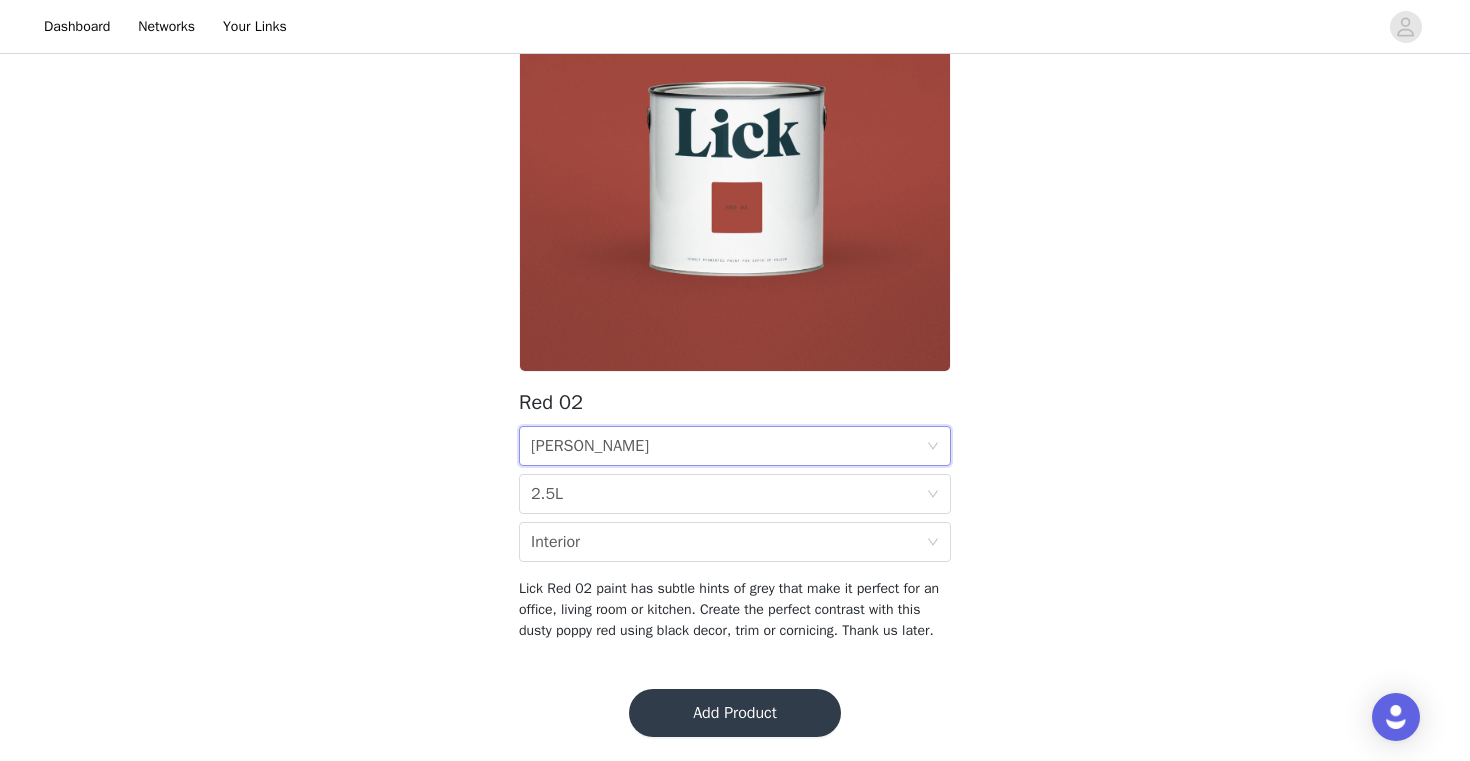 click on "Finish Matt" at bounding box center [728, 446] 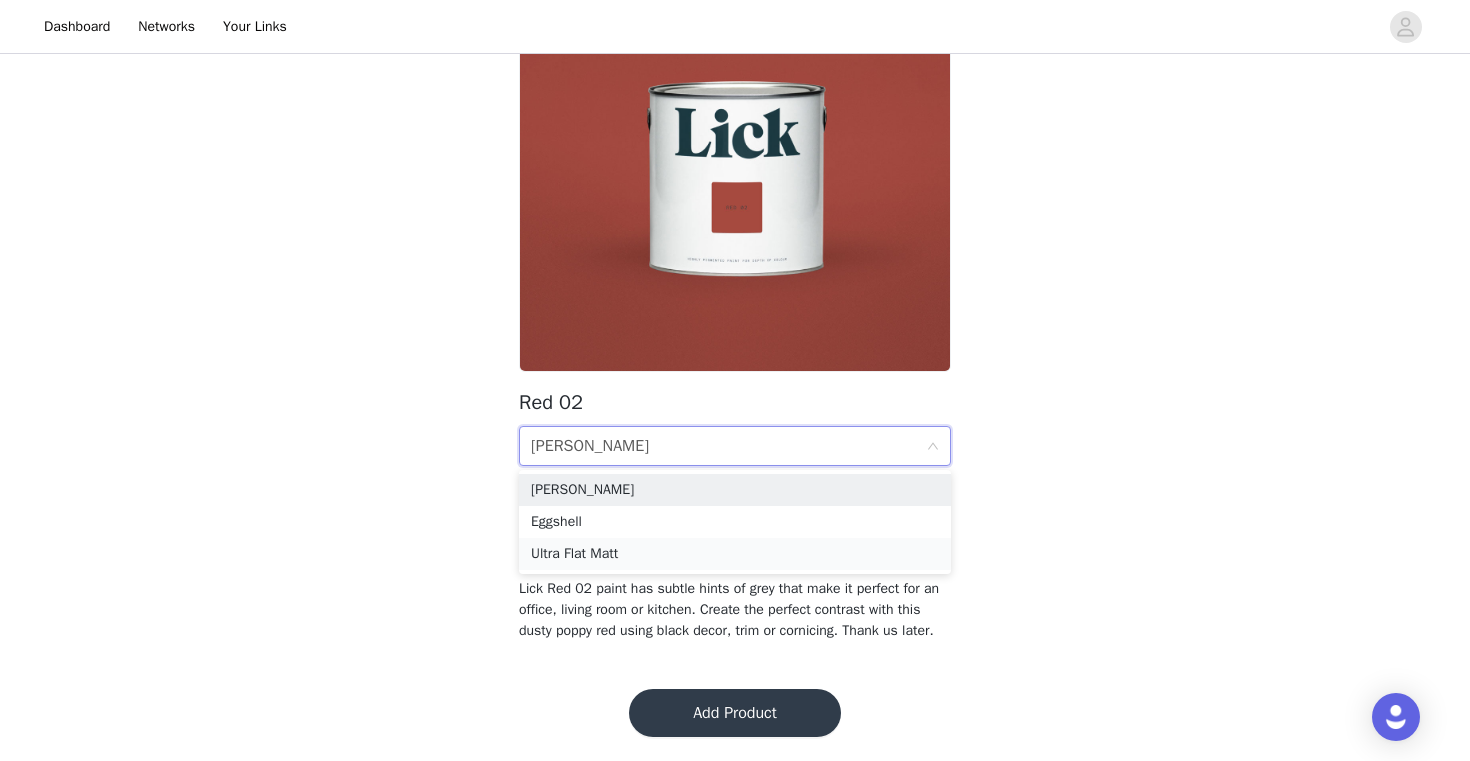 click on "Ultra Flat Matt" at bounding box center [735, 554] 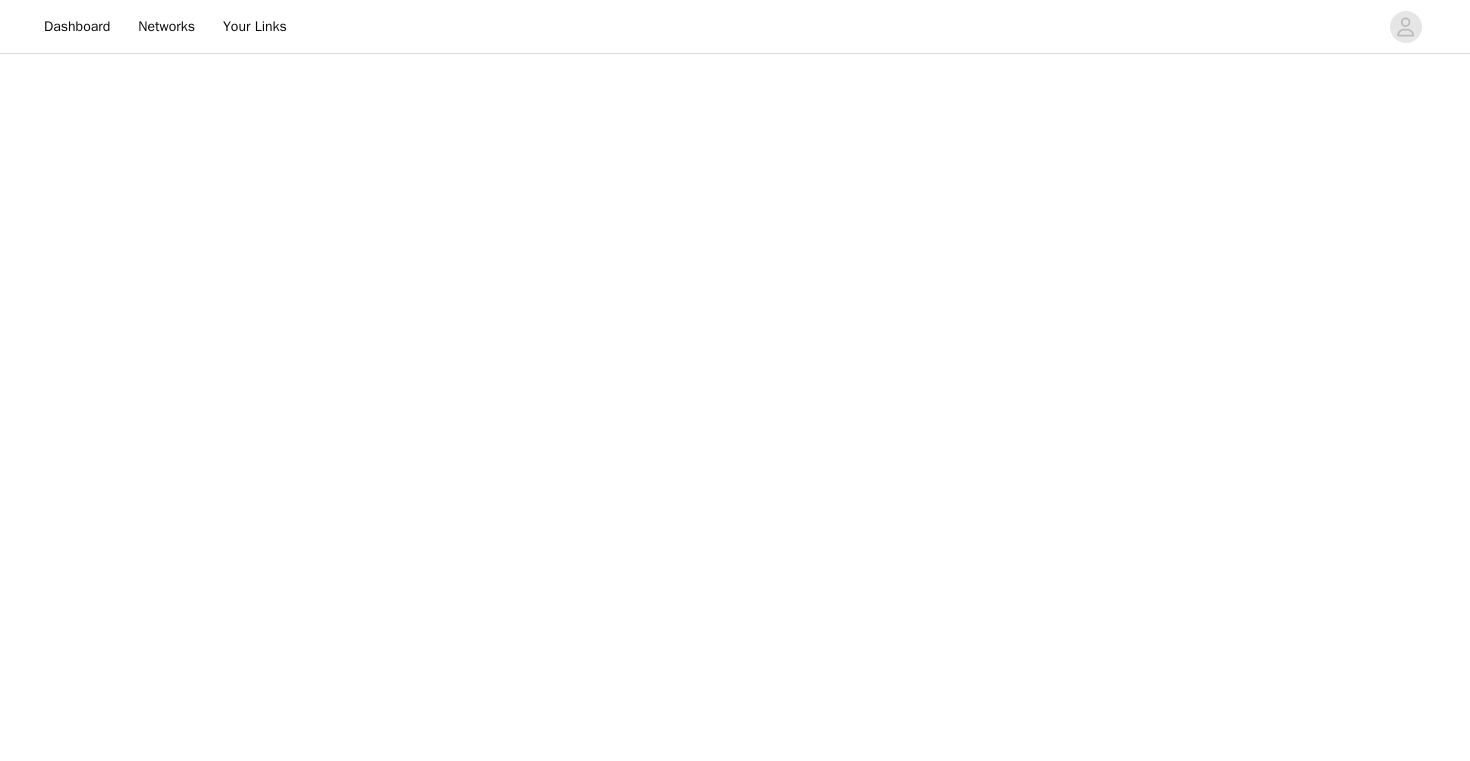 scroll, scrollTop: 0, scrollLeft: 0, axis: both 